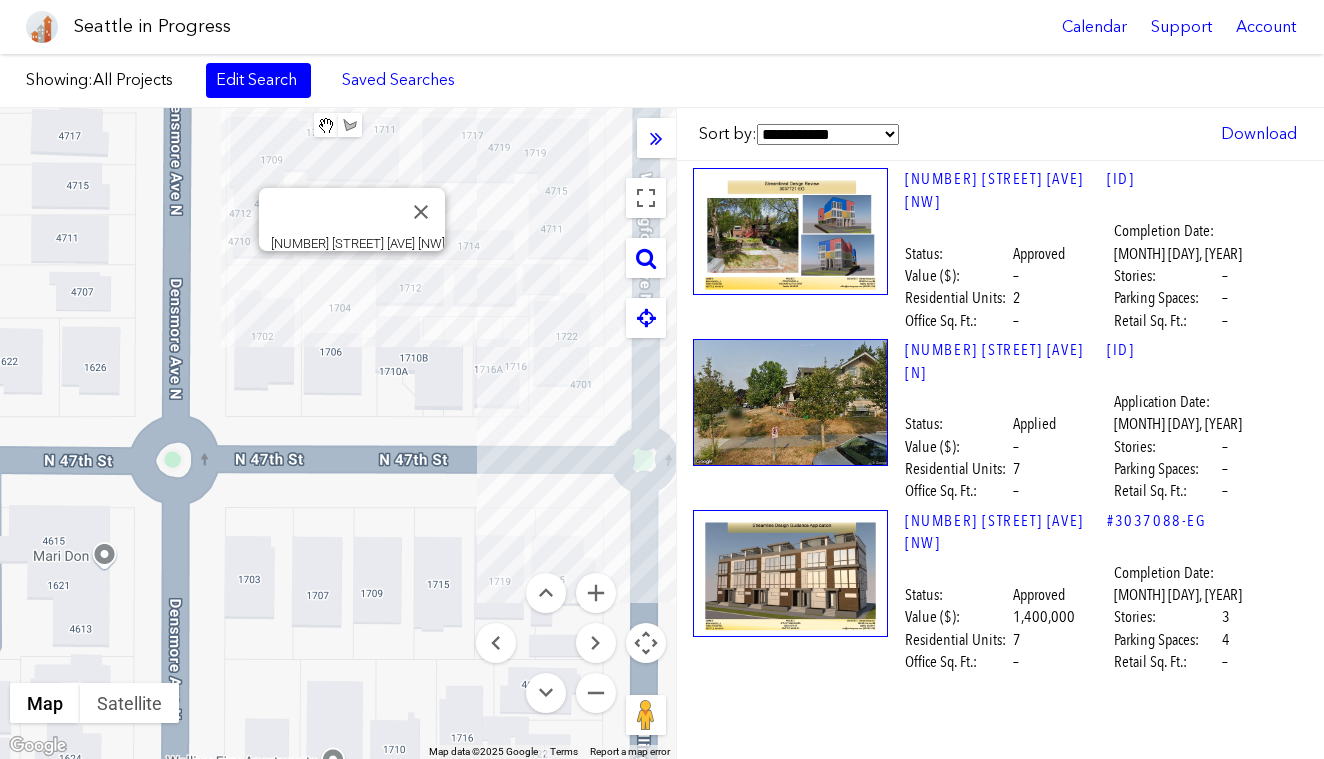 scroll, scrollTop: 0, scrollLeft: 0, axis: both 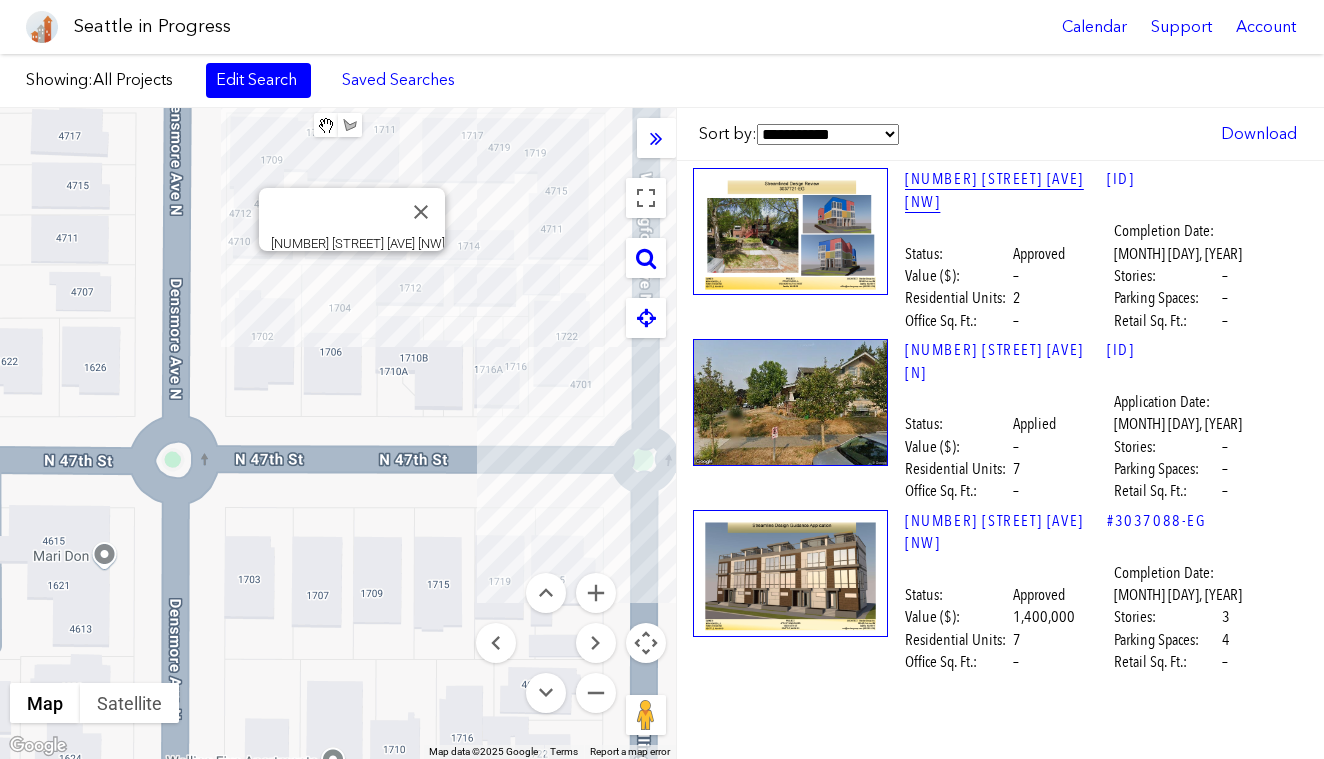 click on "[NUMBER] [STREET] [AVE] [NW]" at bounding box center (1006, 190) 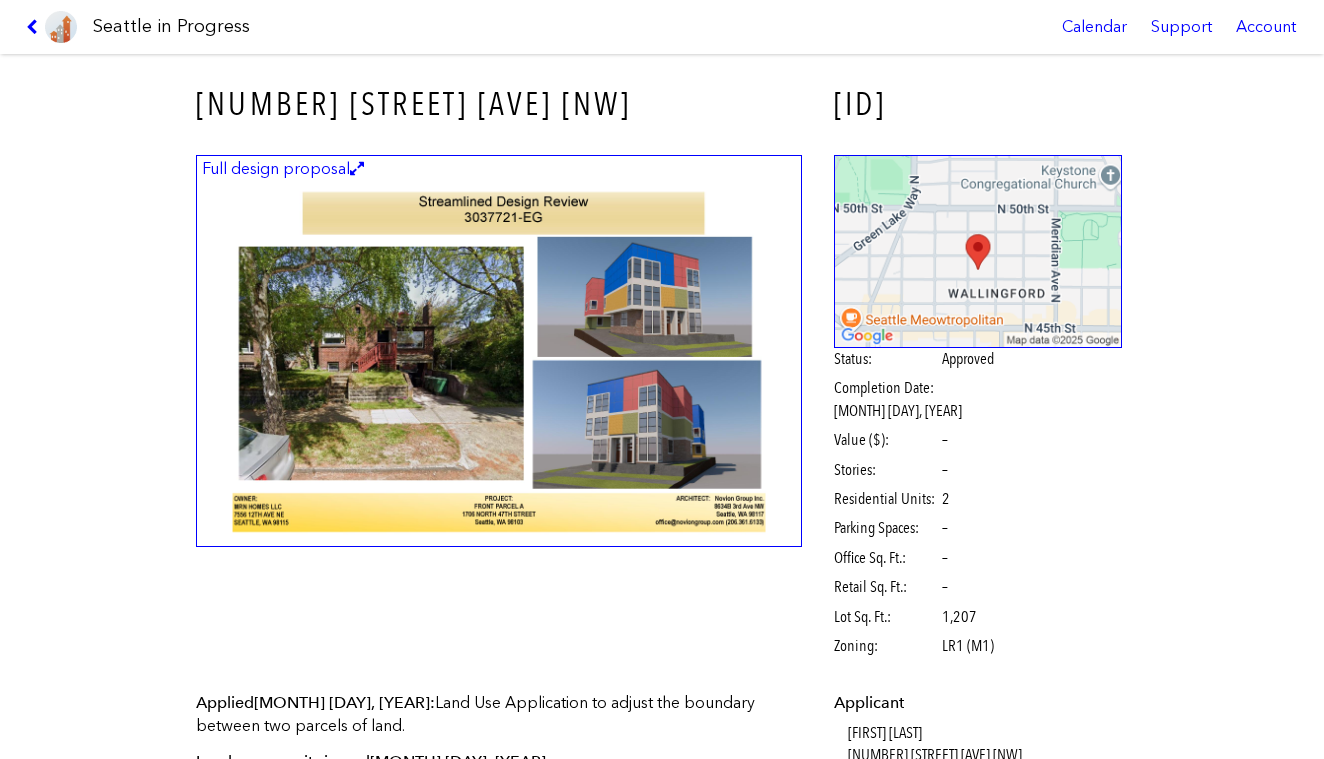 click on "Full design proposal" at bounding box center [283, 169] 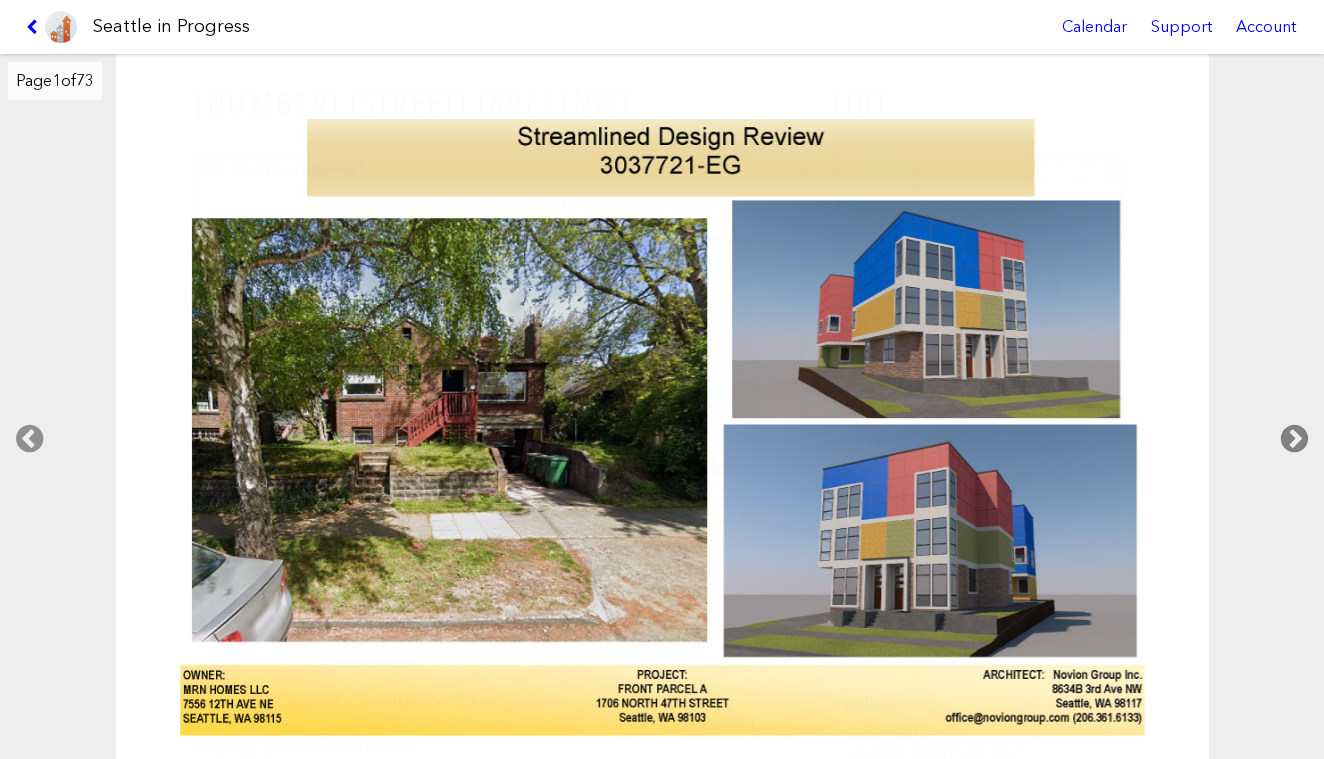 click at bounding box center (1294, 439) 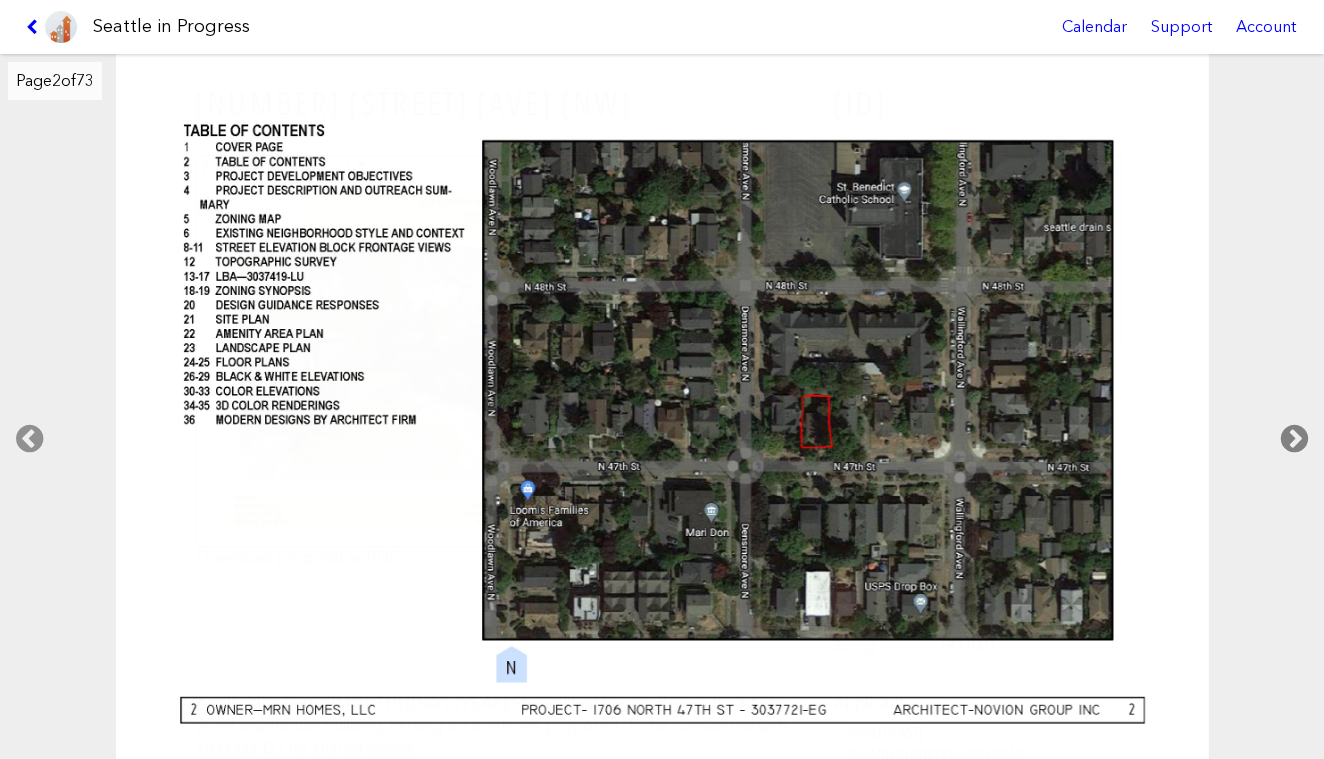 click at bounding box center [1294, 439] 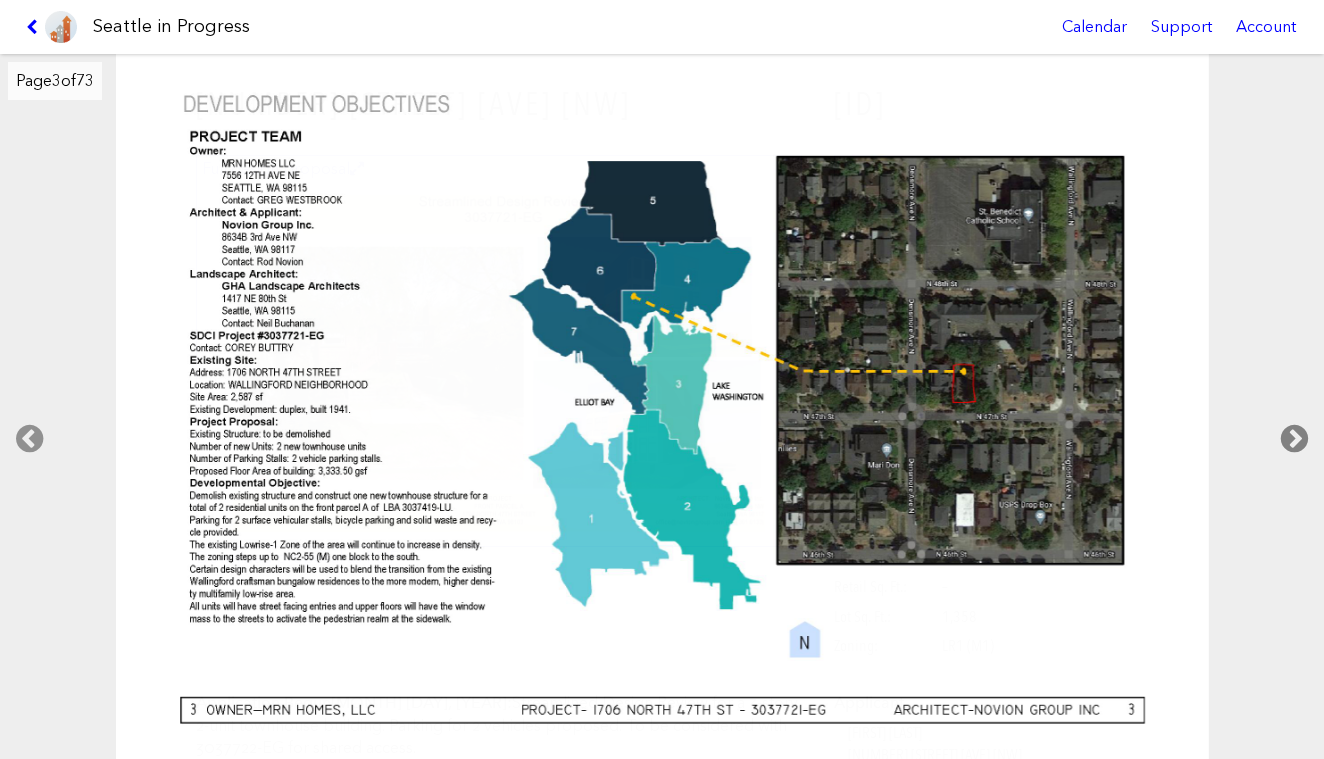 click at bounding box center [1294, 439] 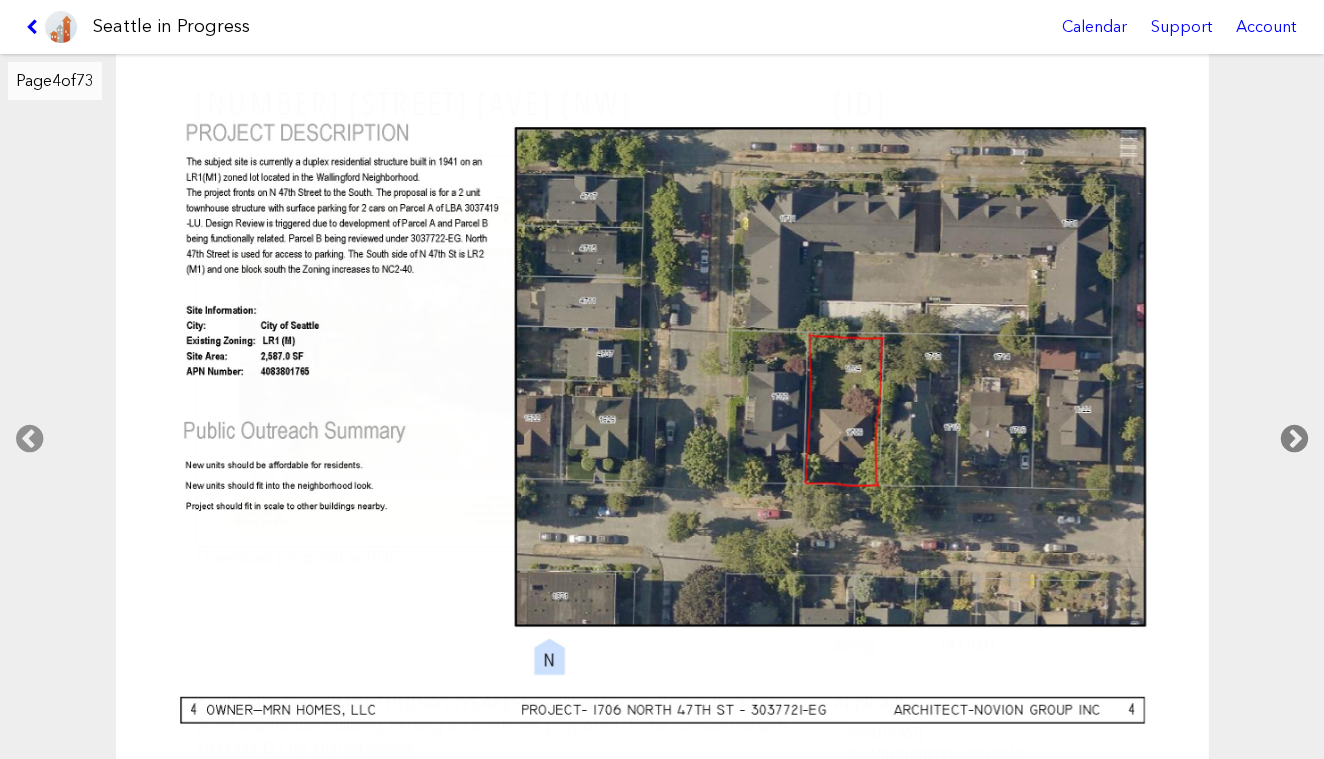 click at bounding box center (1294, 439) 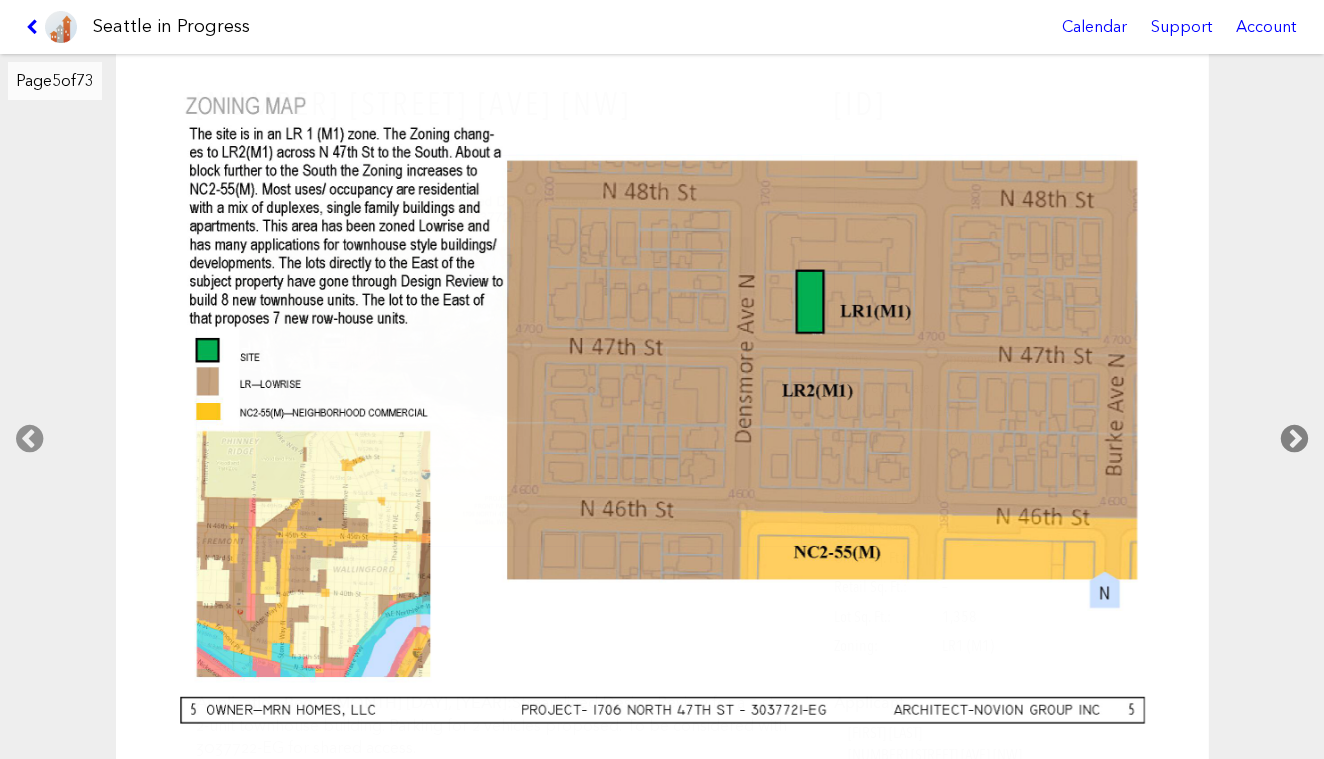 click at bounding box center (1294, 439) 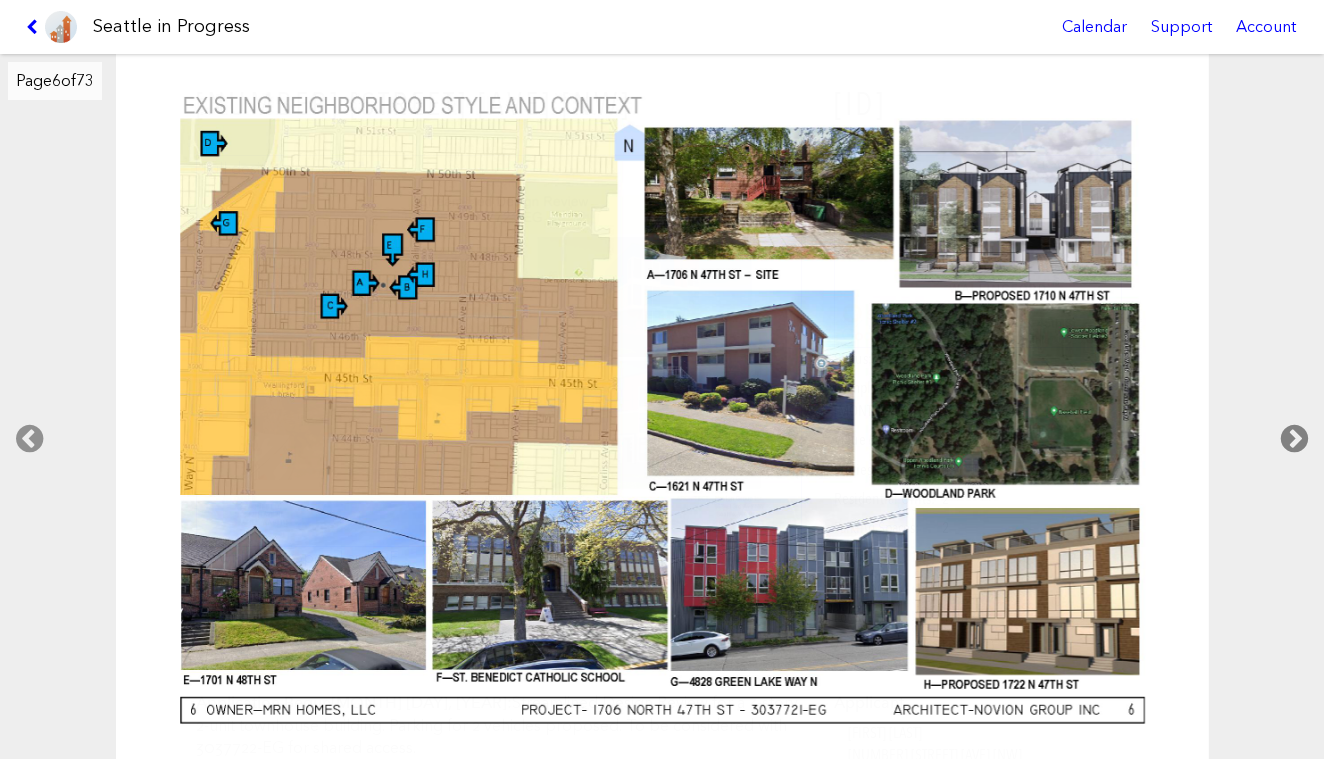 click at bounding box center (1294, 439) 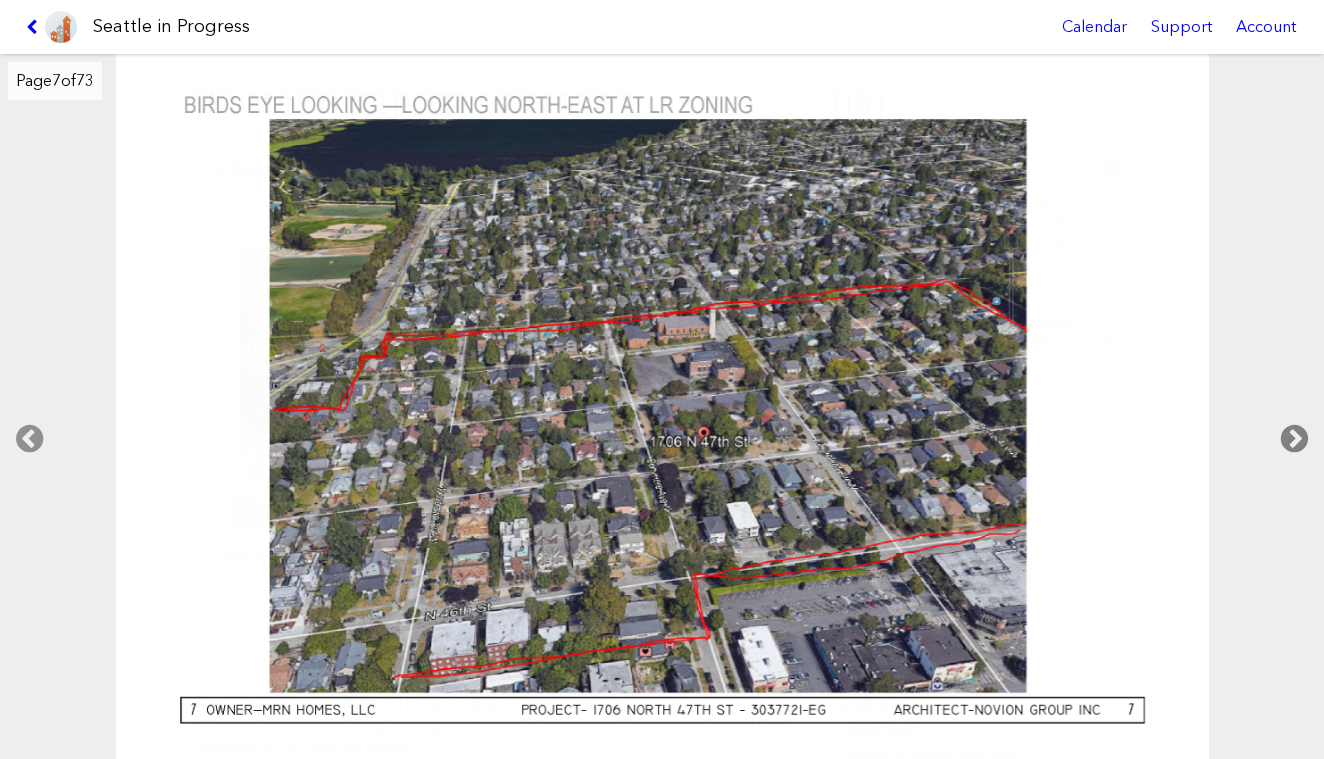 click at bounding box center [1294, 439] 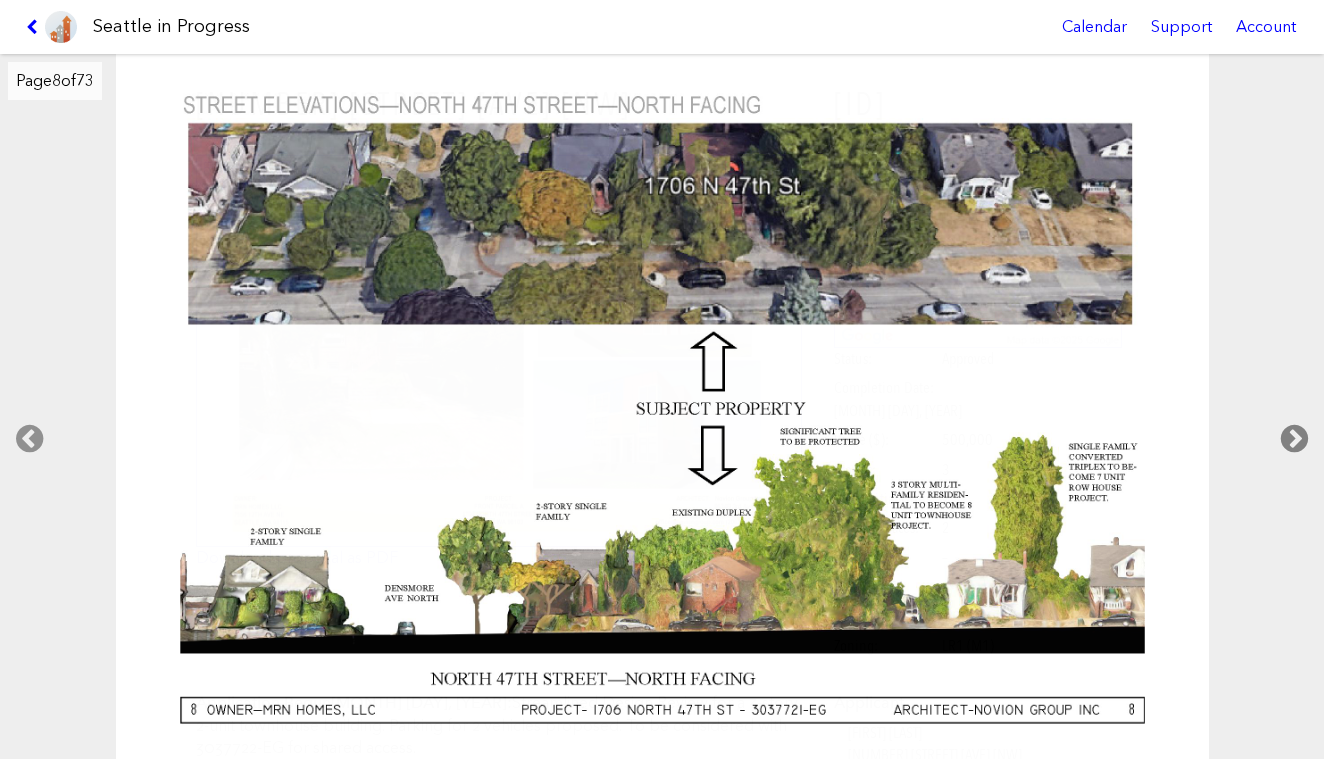 click at bounding box center [1294, 439] 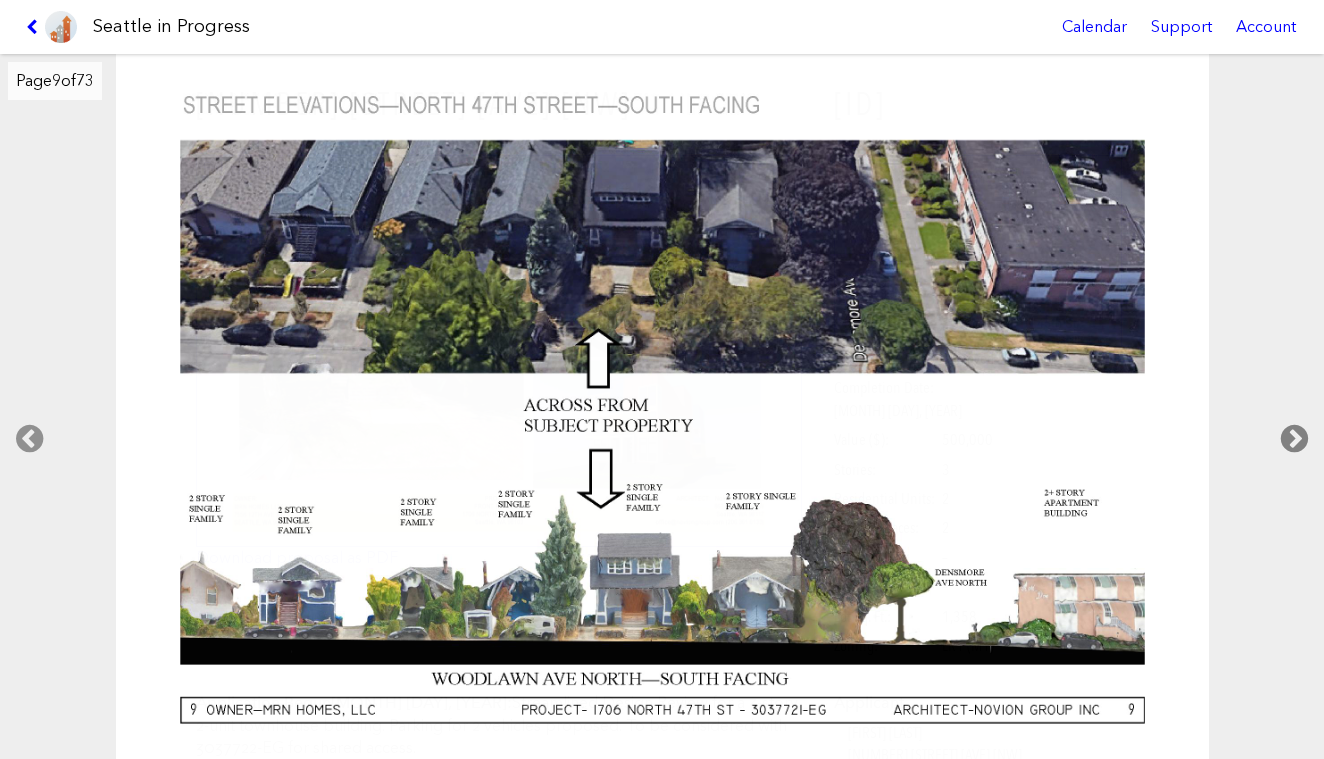 click at bounding box center (1294, 439) 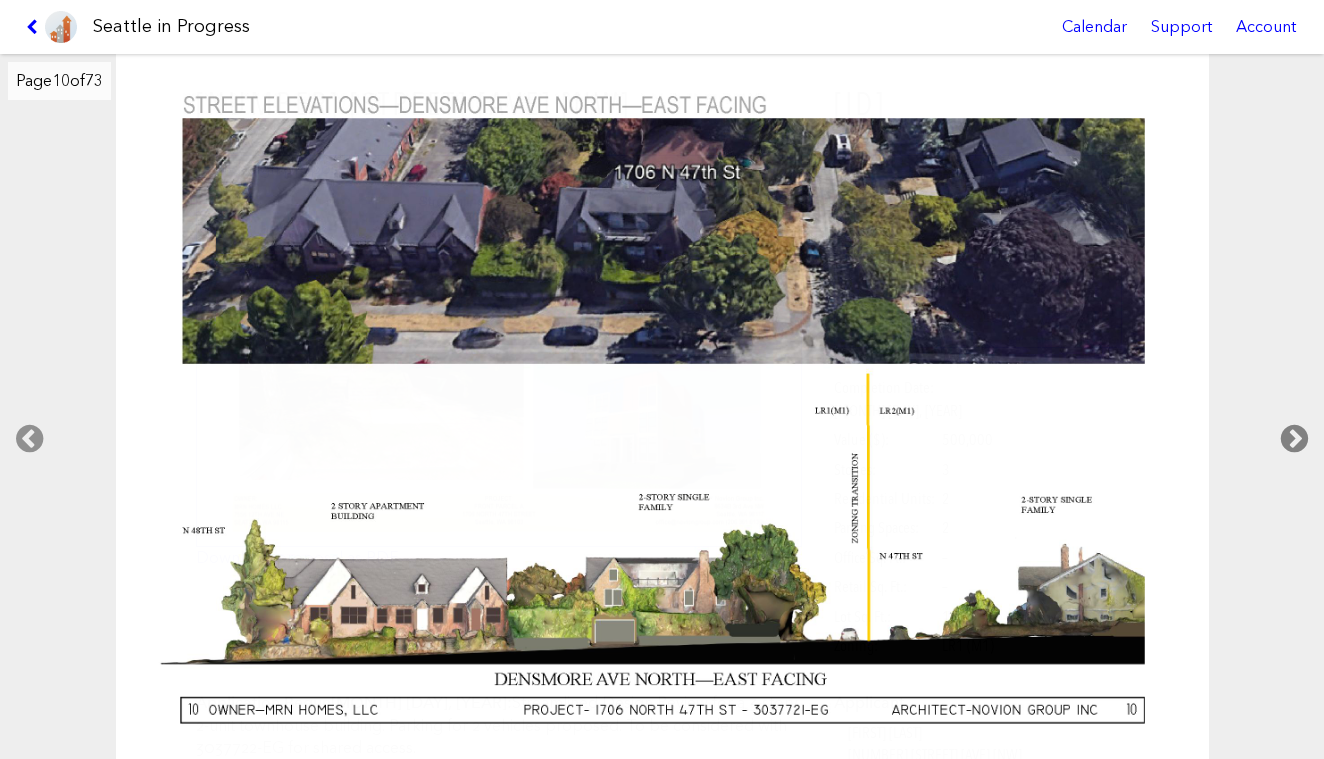 click at bounding box center [1294, 439] 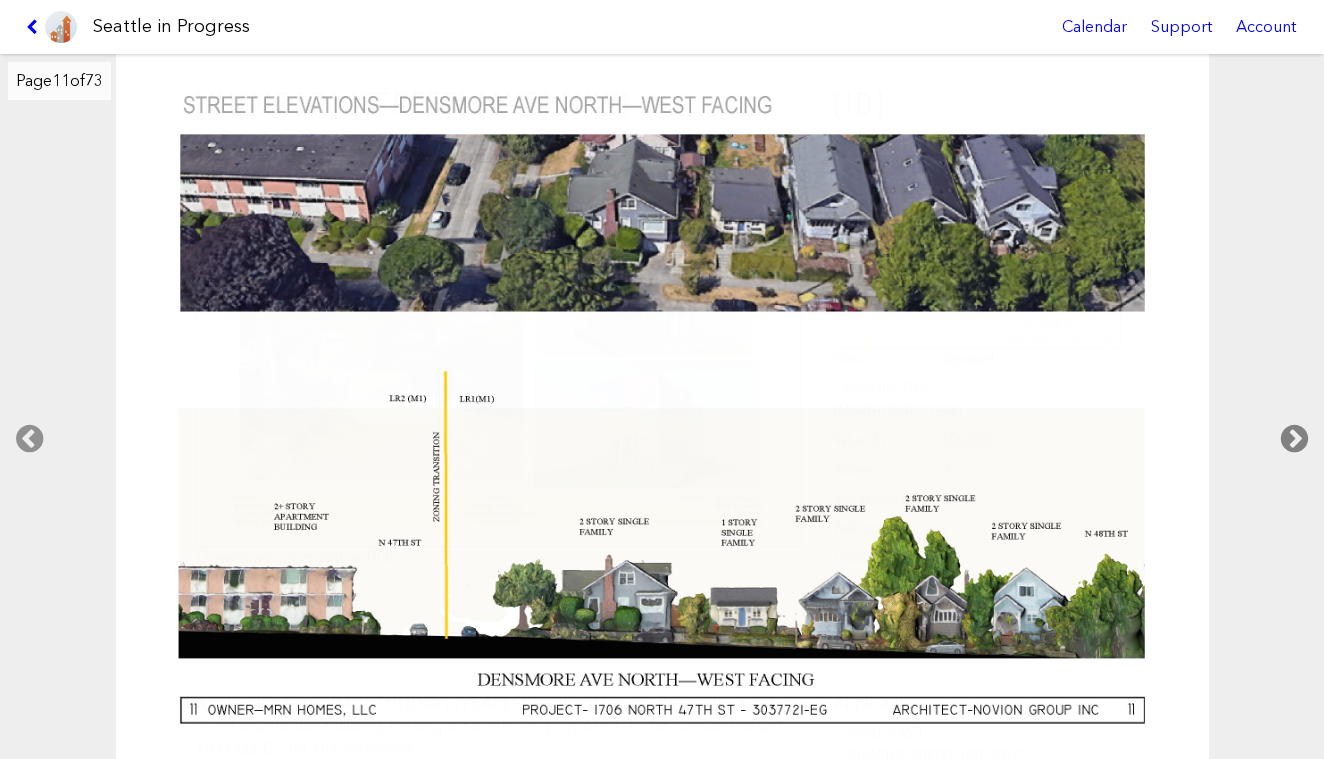 click at bounding box center [1294, 439] 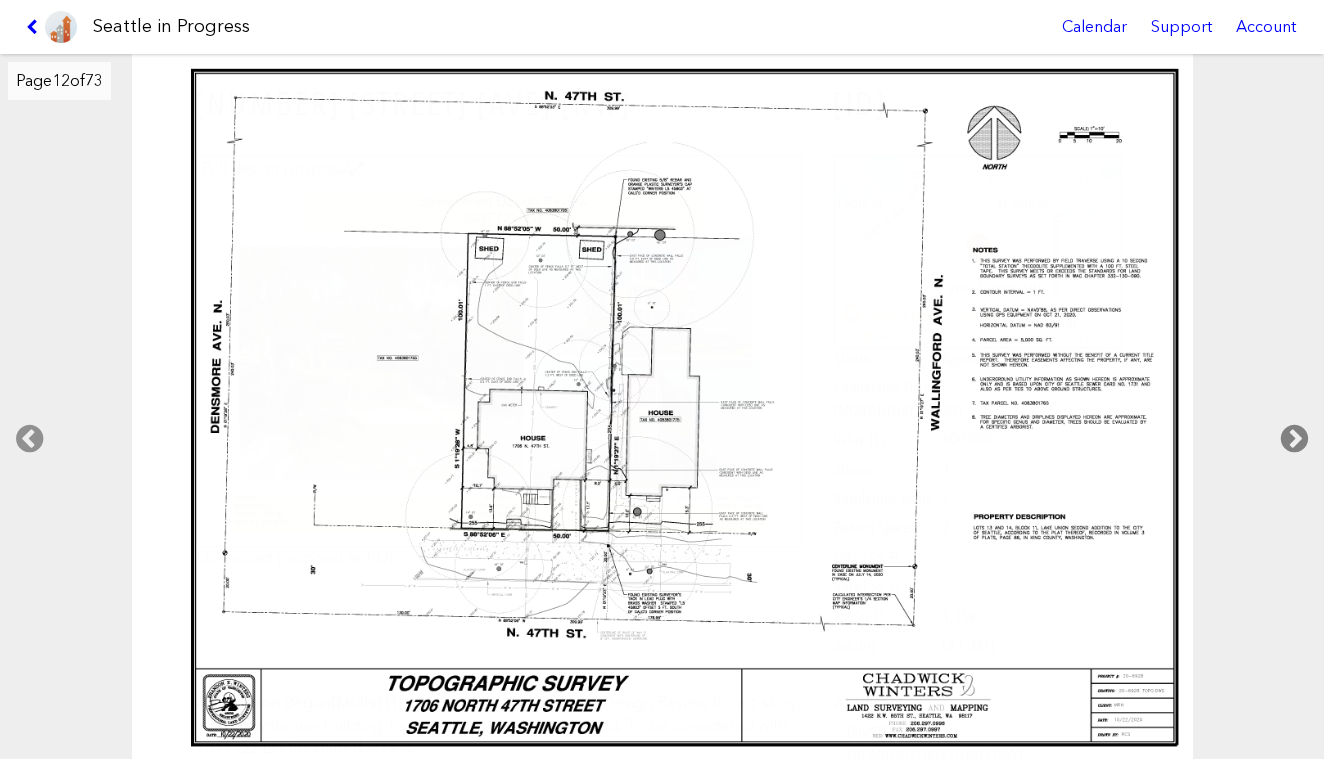 click at bounding box center (1294, 439) 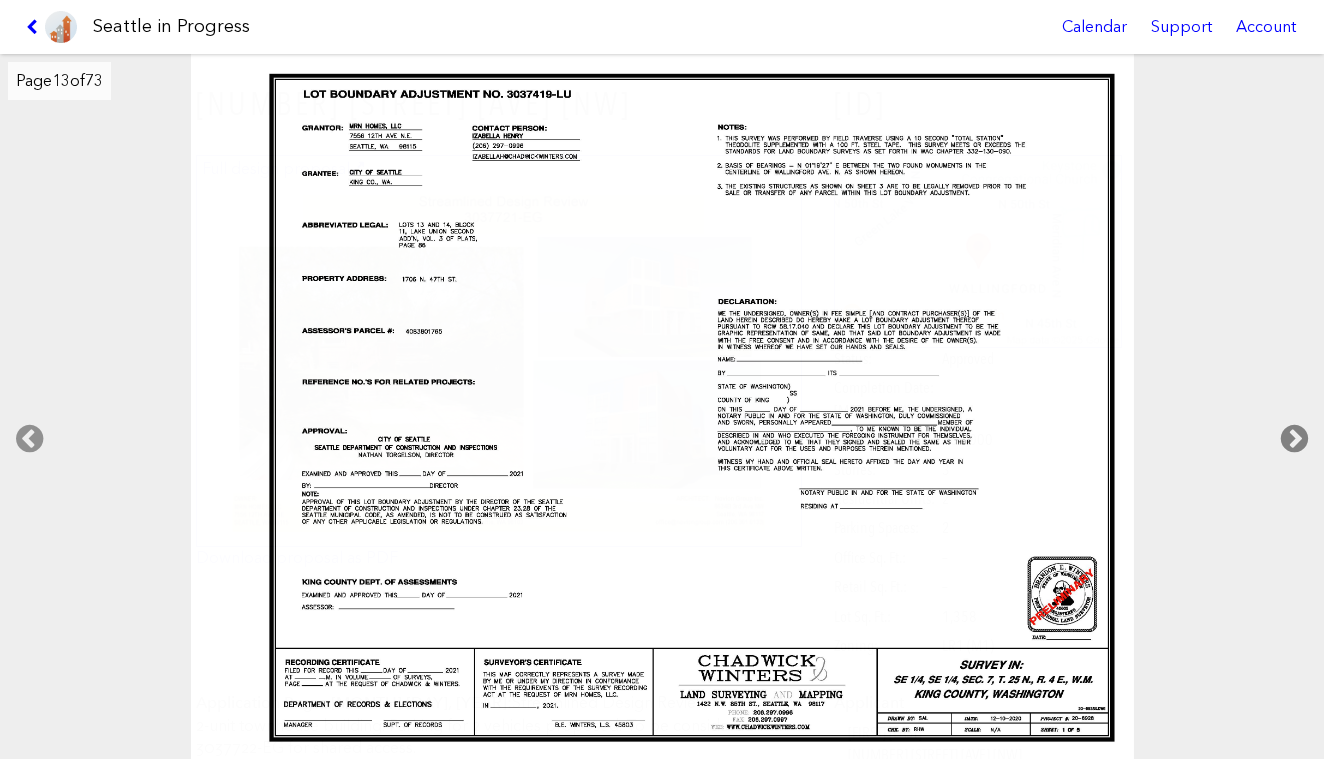 click at bounding box center [1294, 439] 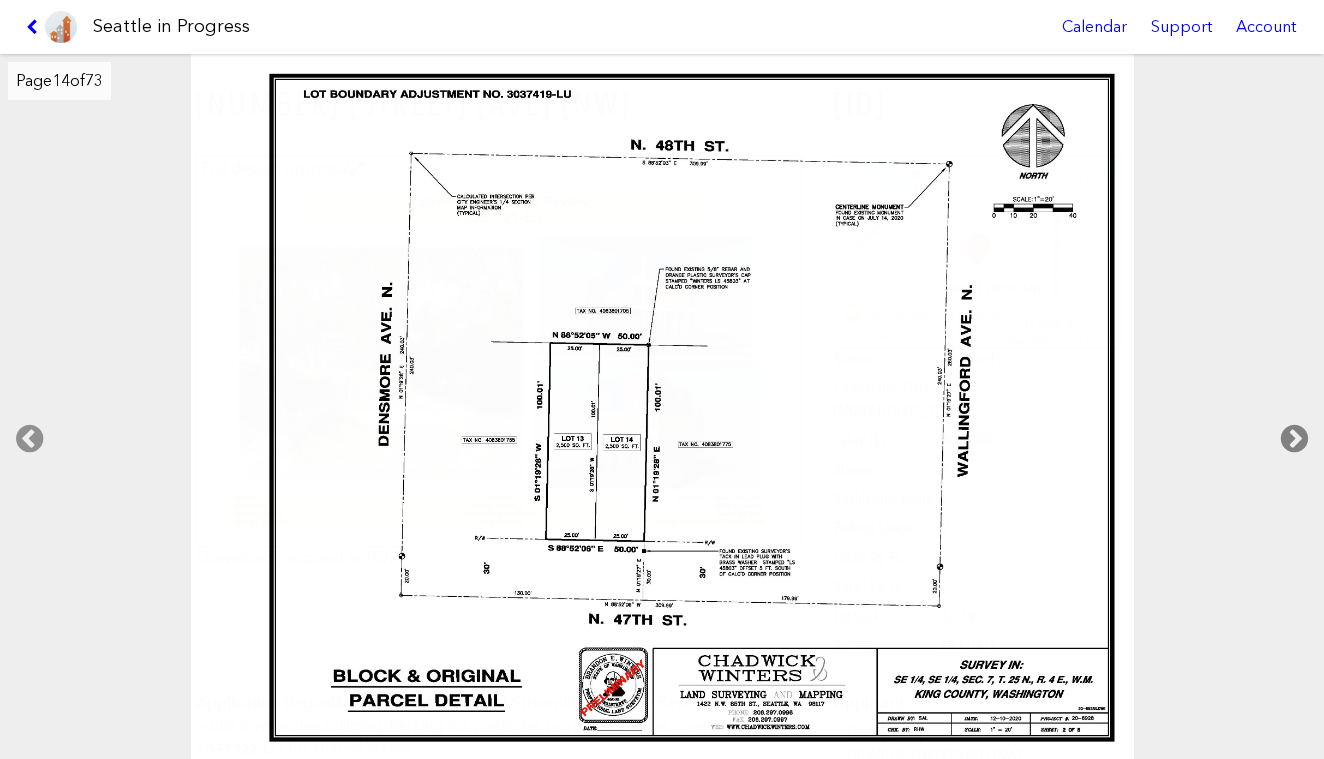 click at bounding box center [1294, 439] 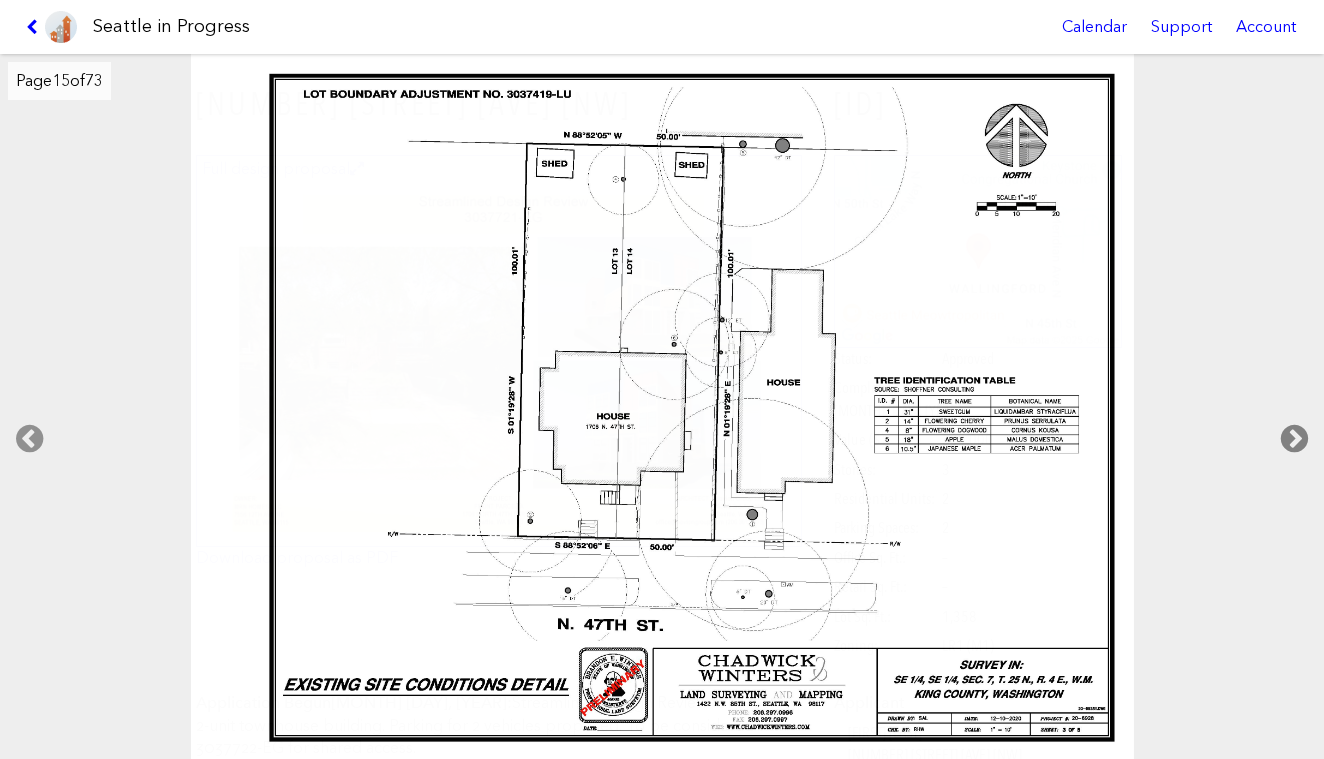 click at bounding box center [1294, 439] 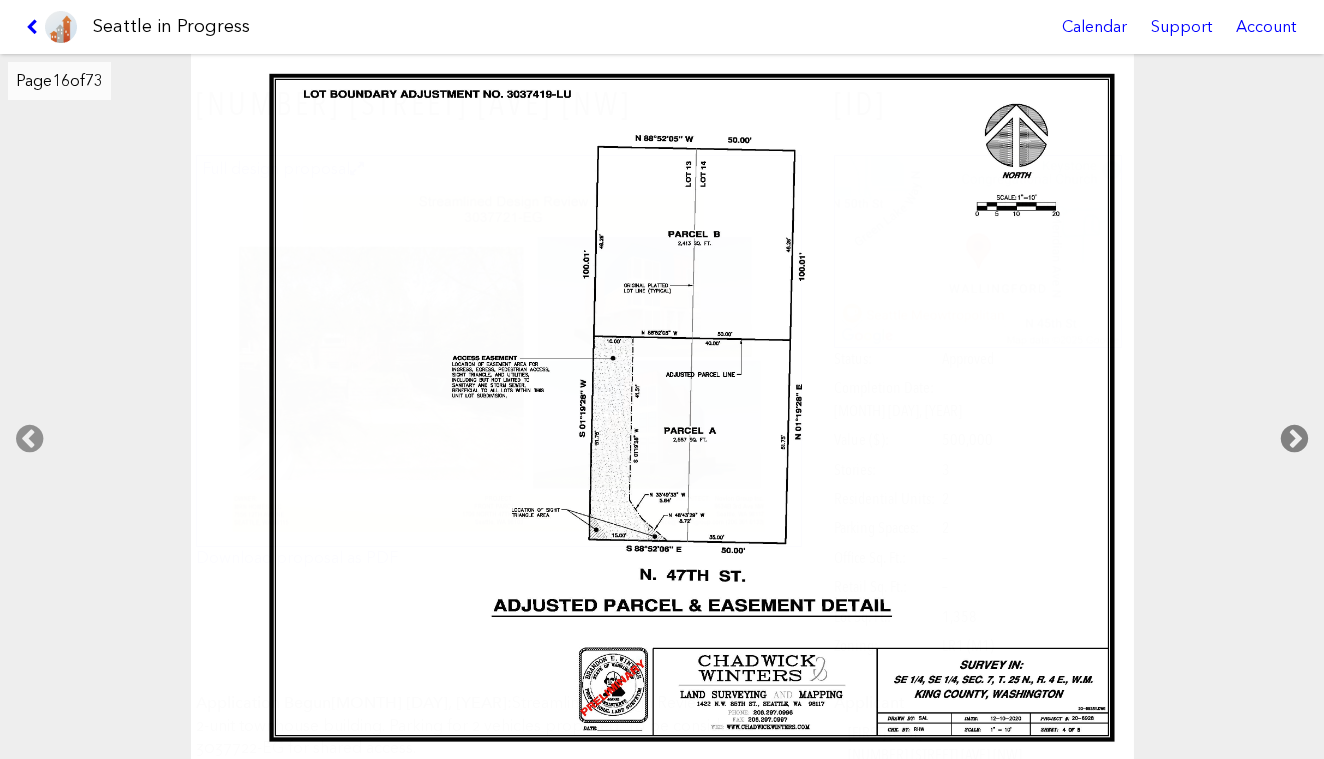 click at bounding box center (1294, 439) 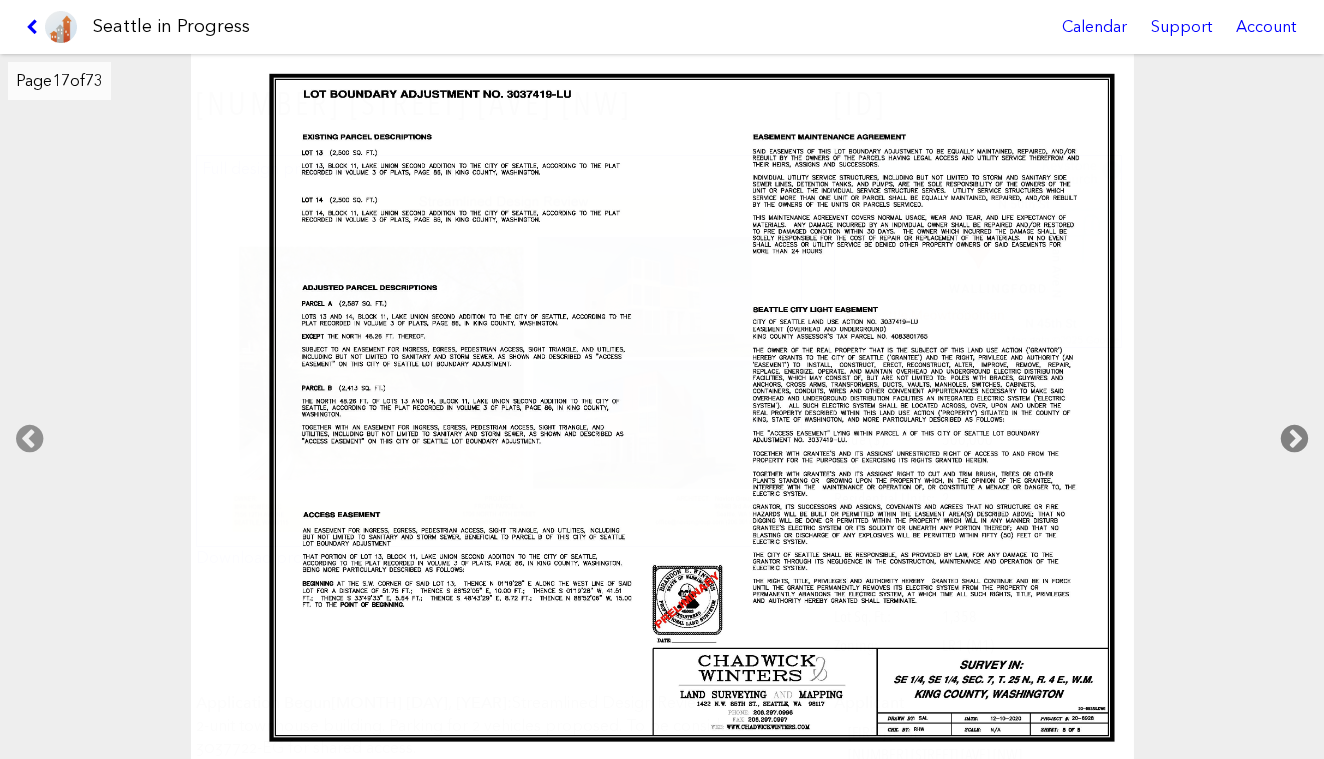 click at bounding box center [1294, 439] 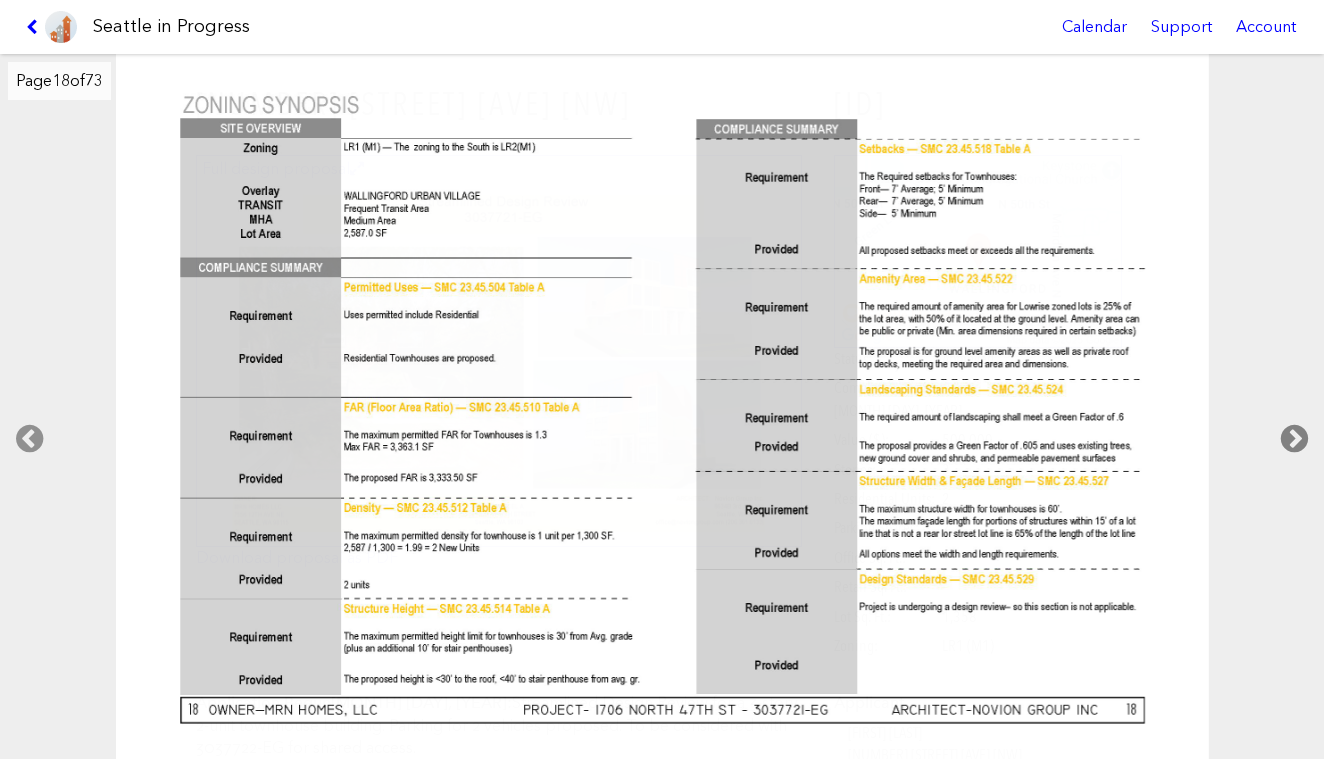 click at bounding box center [1294, 439] 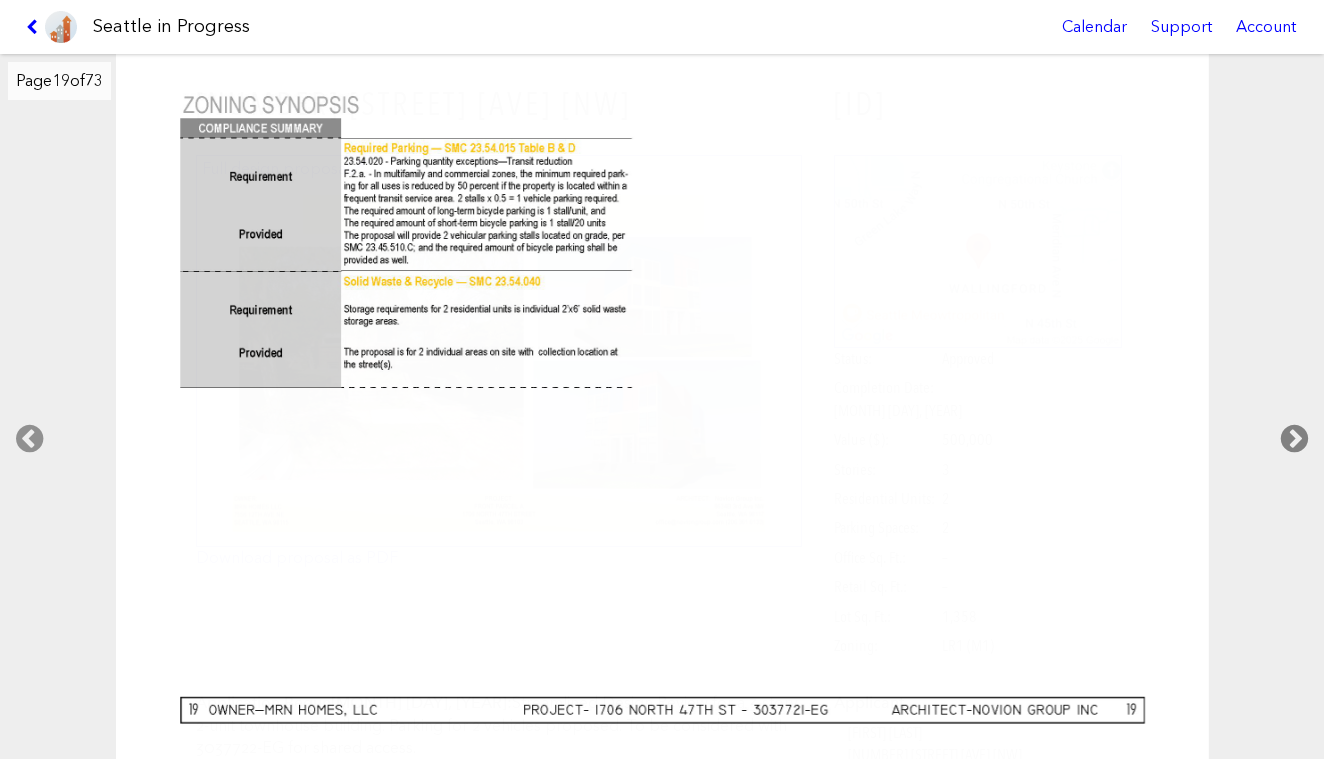 click at bounding box center [1294, 439] 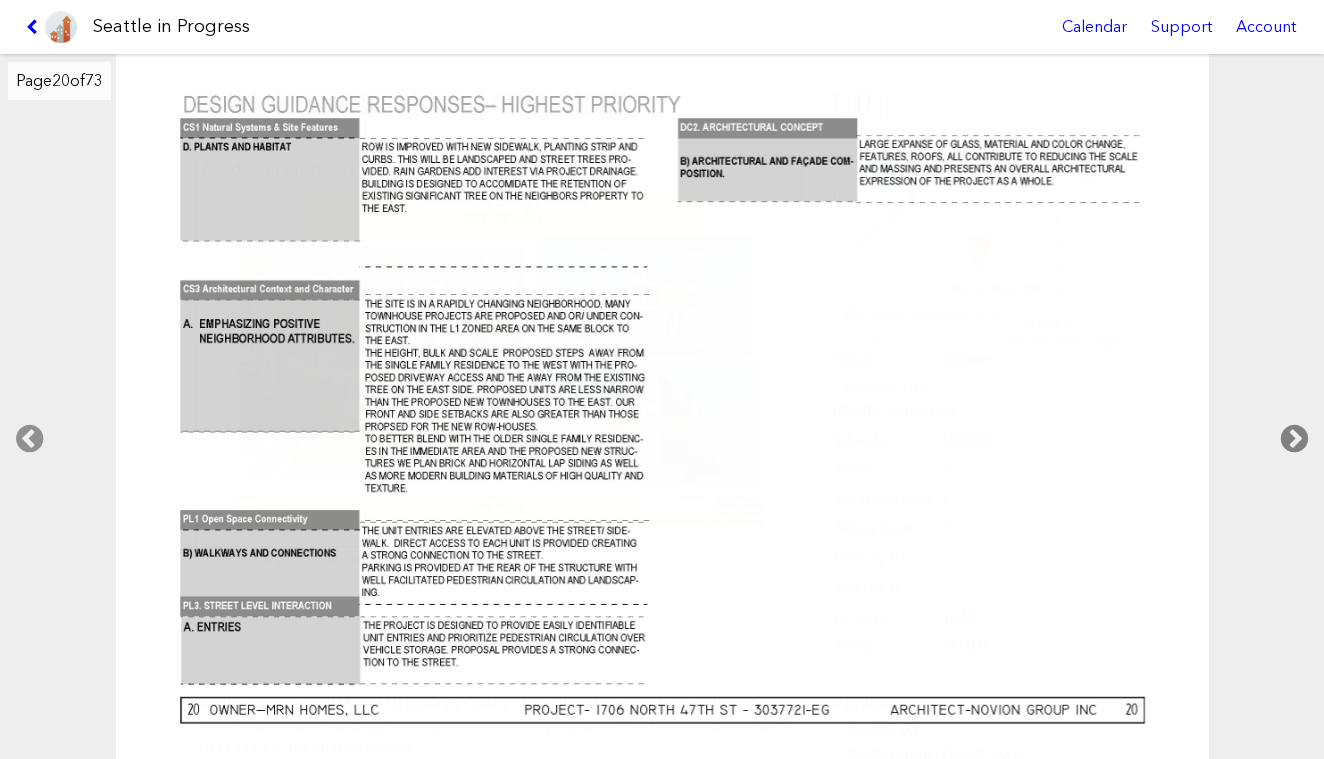 click at bounding box center [1294, 439] 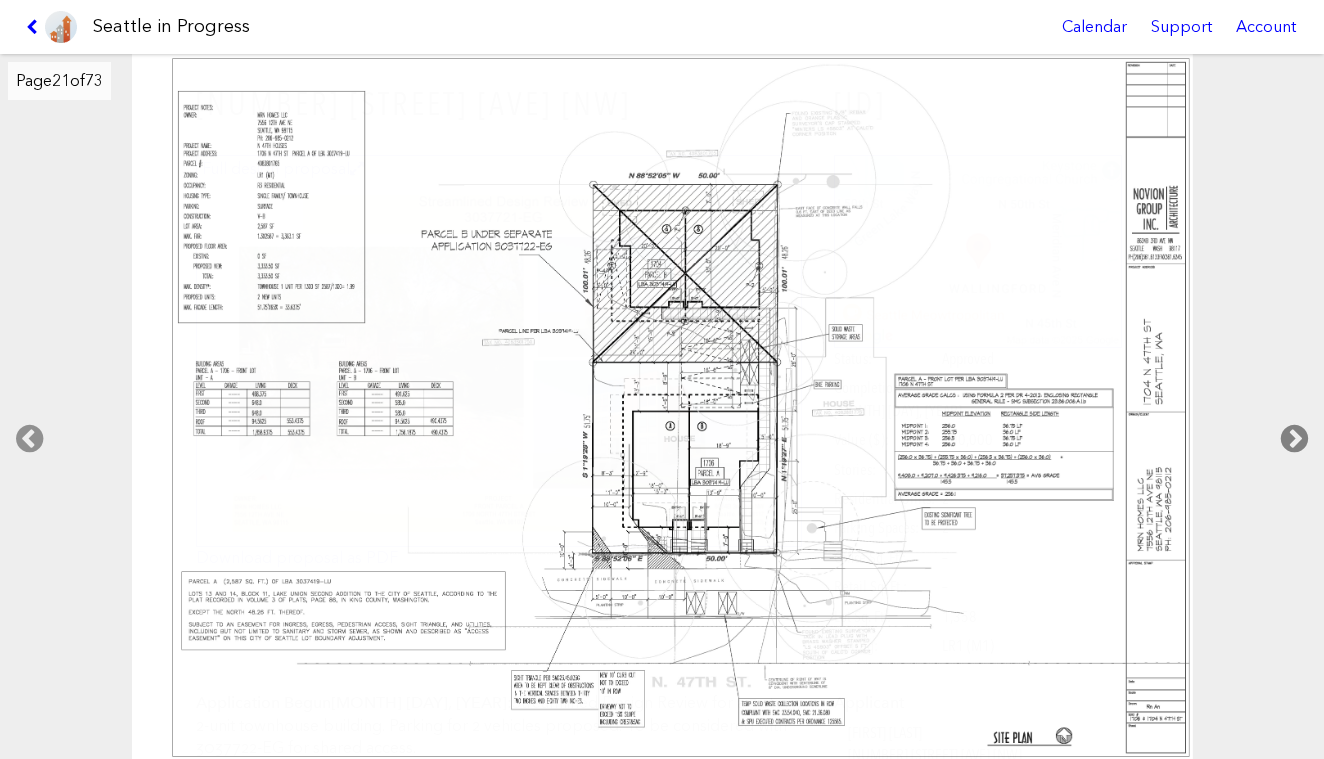click at bounding box center [1294, 439] 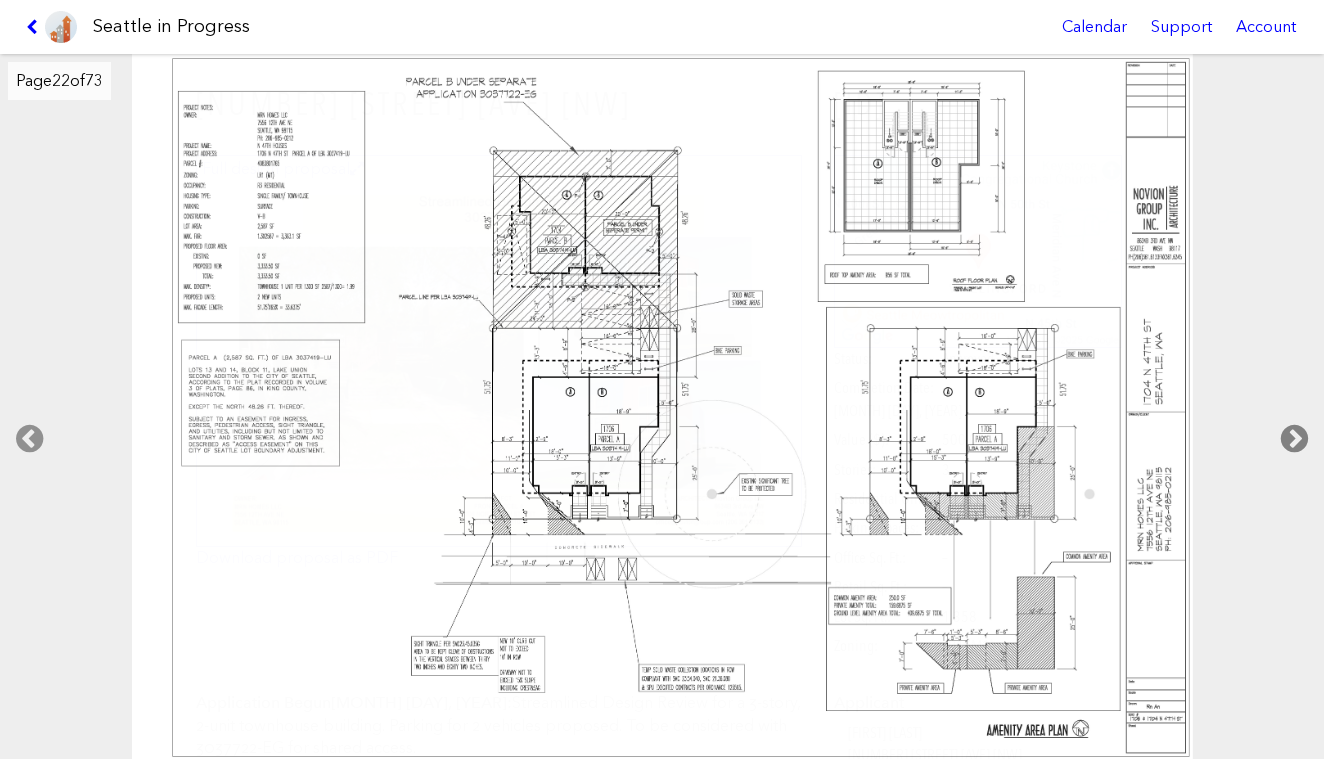 click at bounding box center (1294, 439) 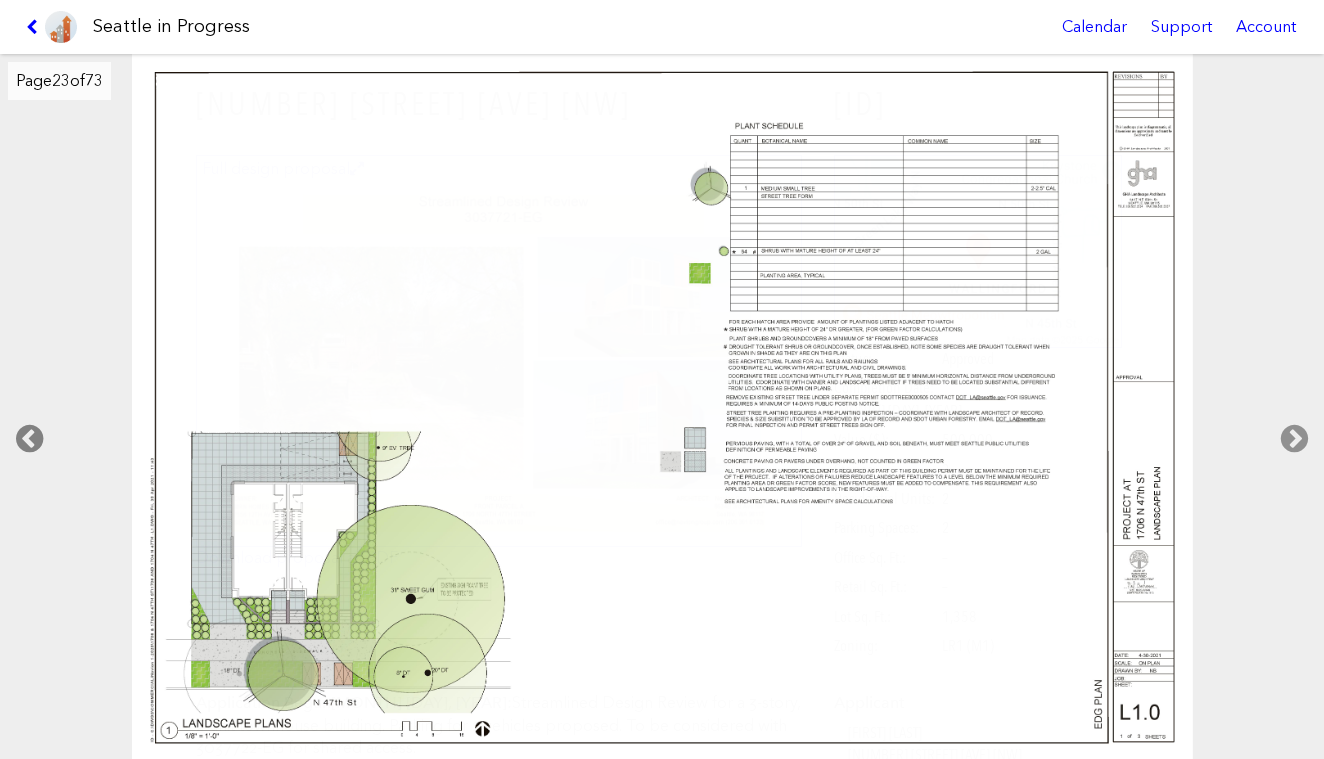 click at bounding box center [29, 439] 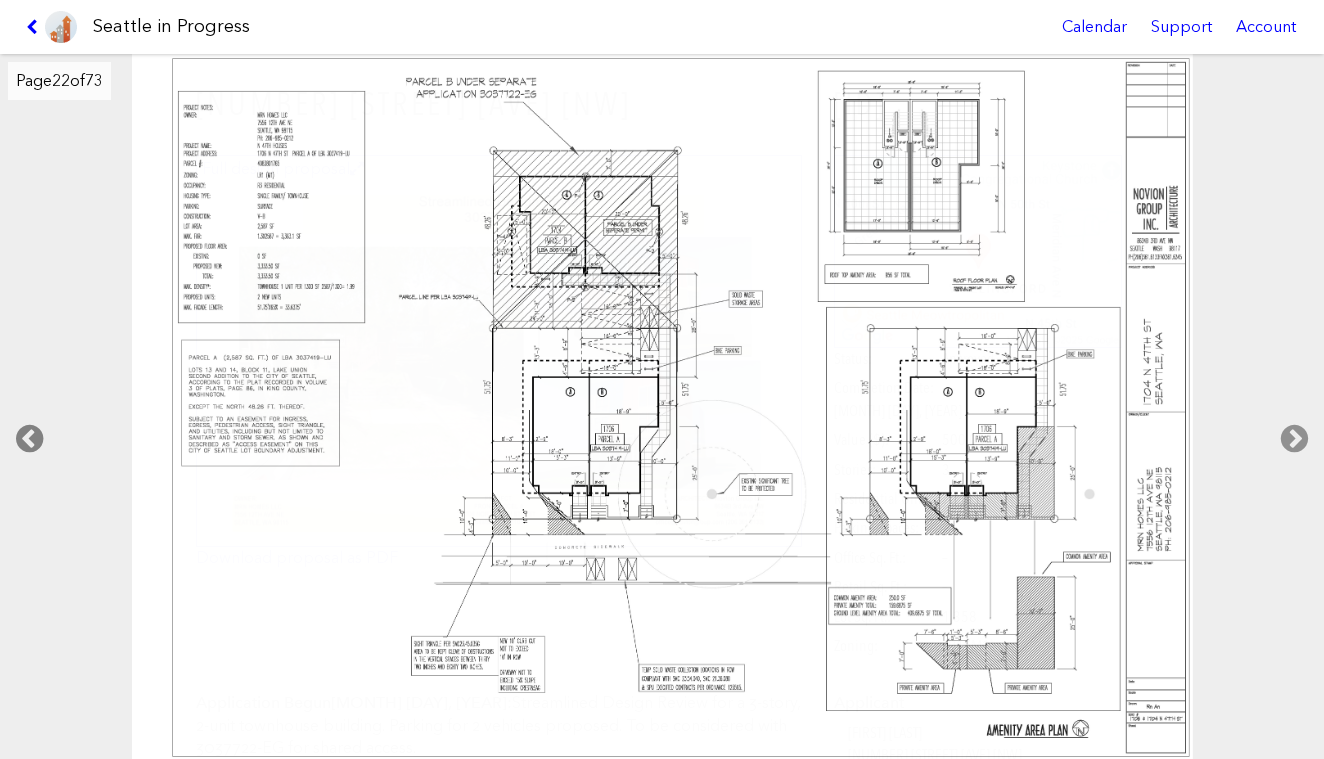 click at bounding box center [29, 439] 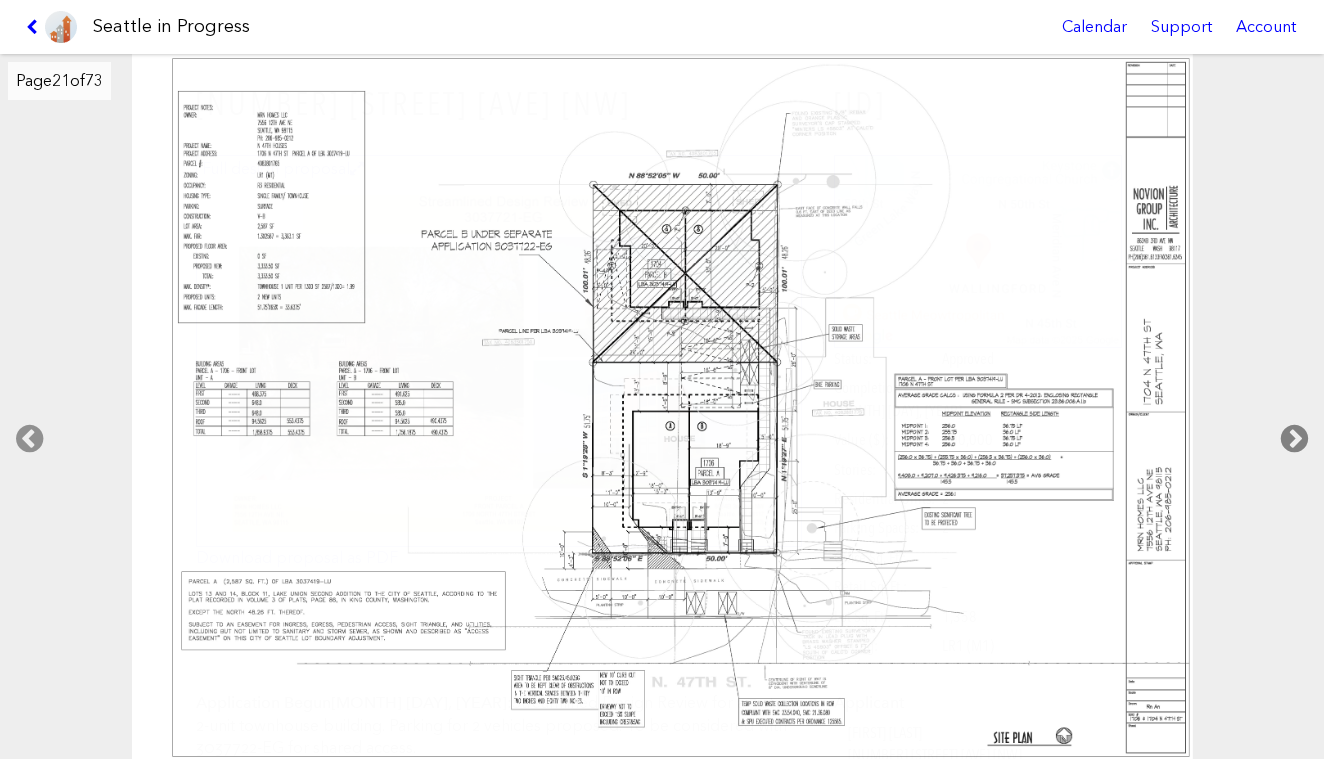click at bounding box center (1294, 439) 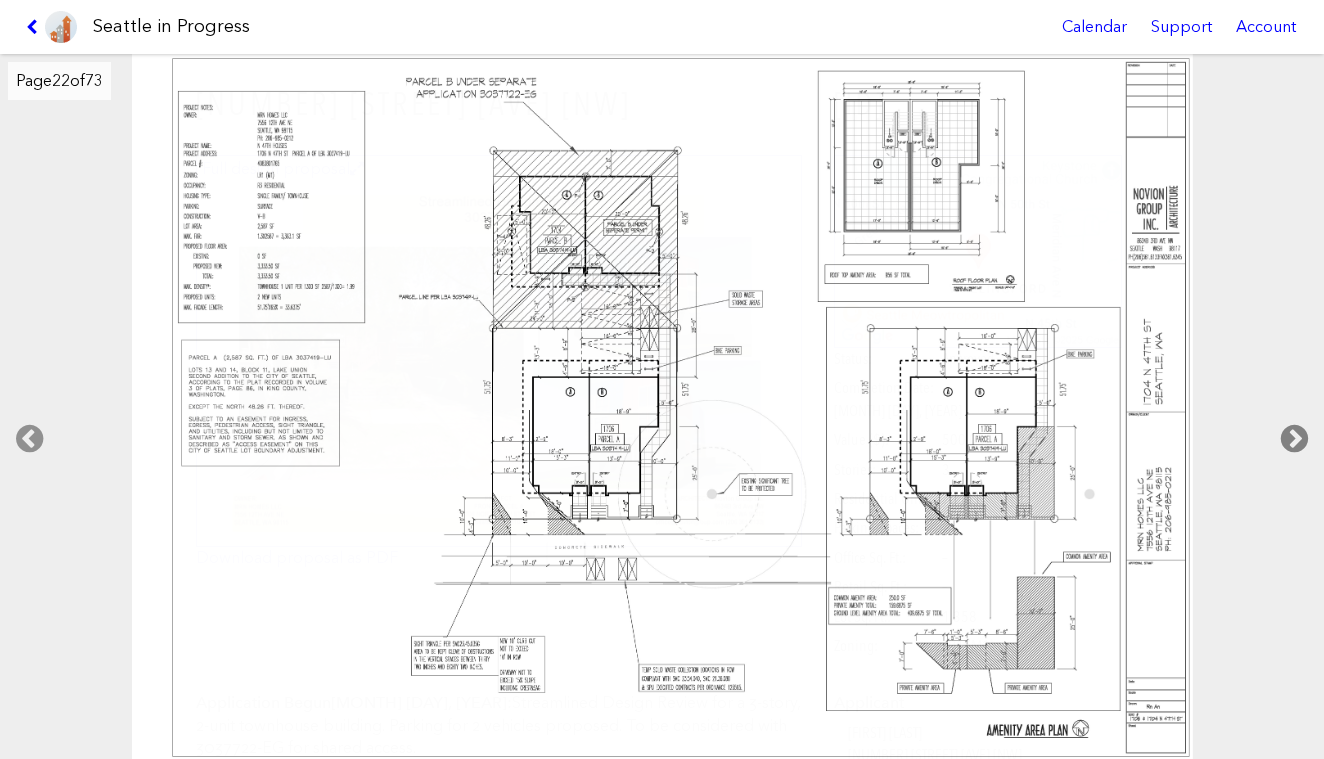 click at bounding box center (1294, 439) 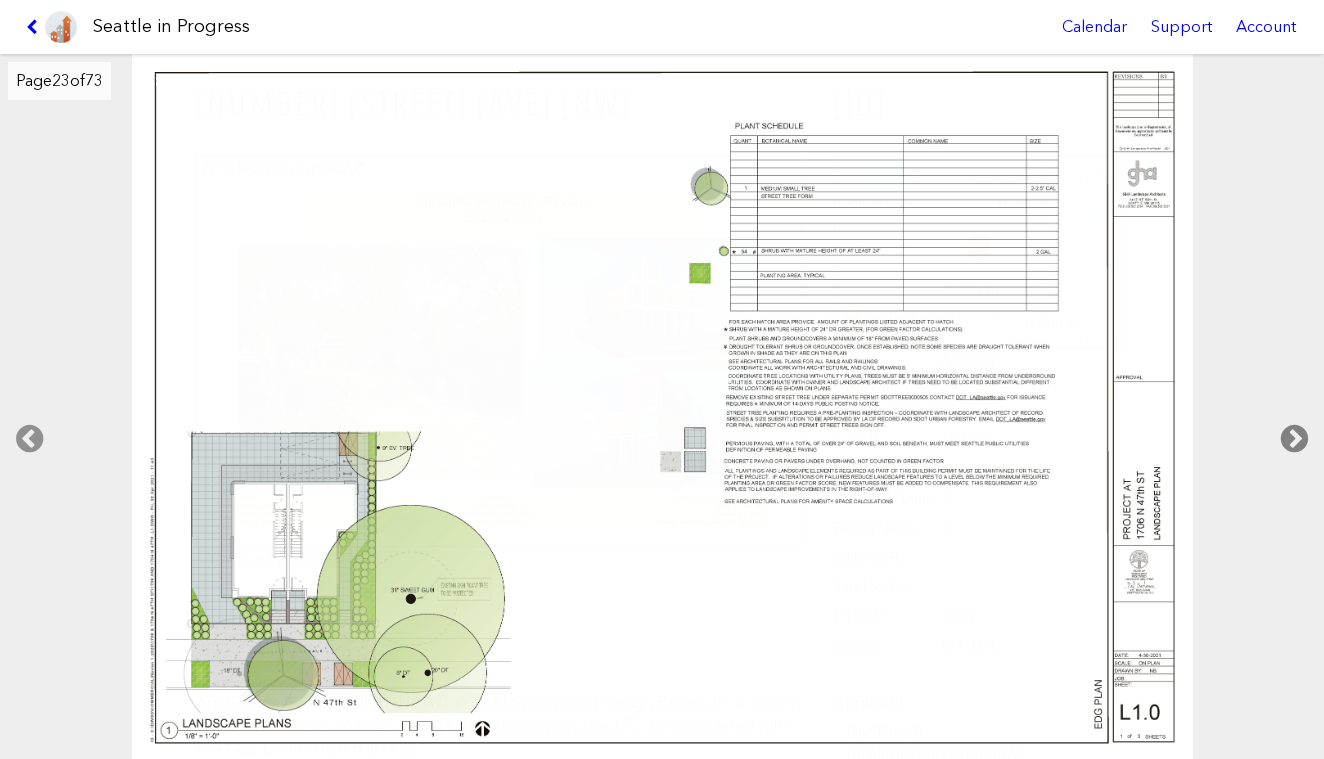 click at bounding box center [1294, 439] 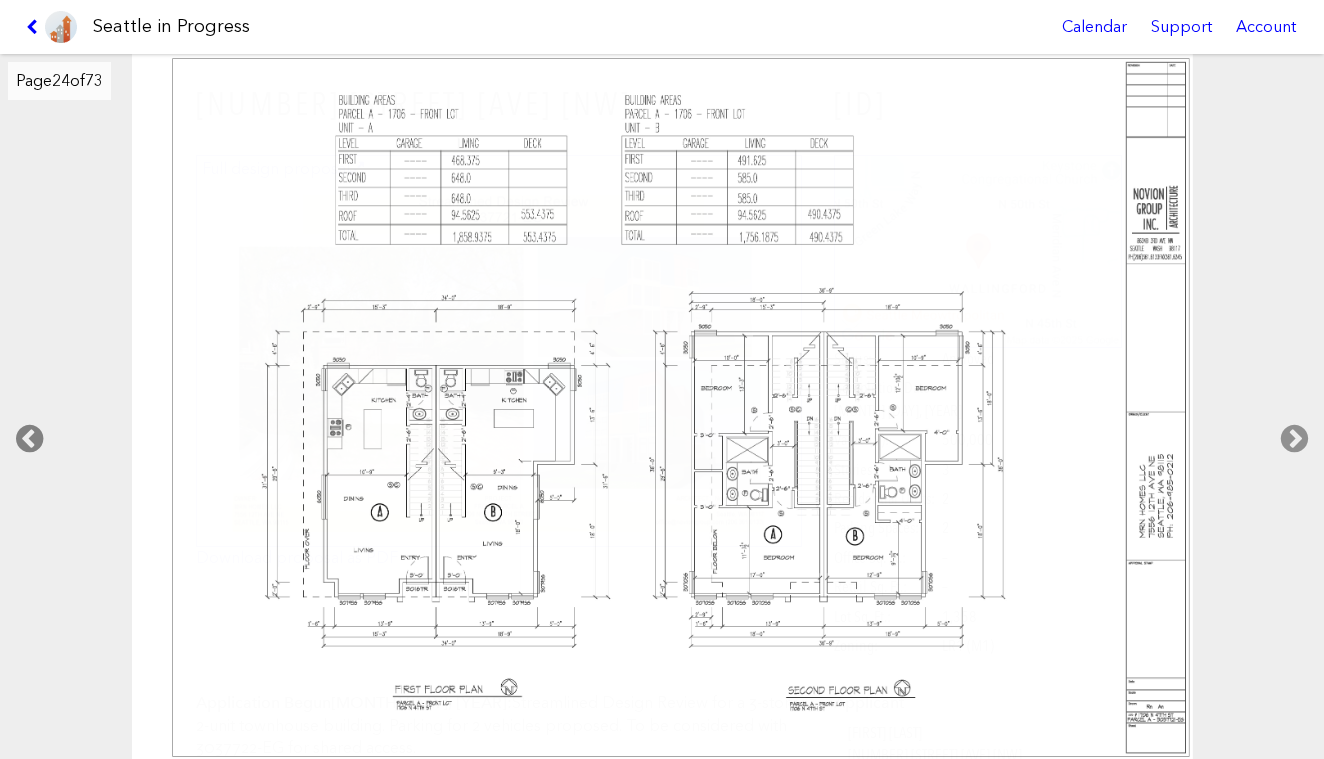 click at bounding box center (29, 439) 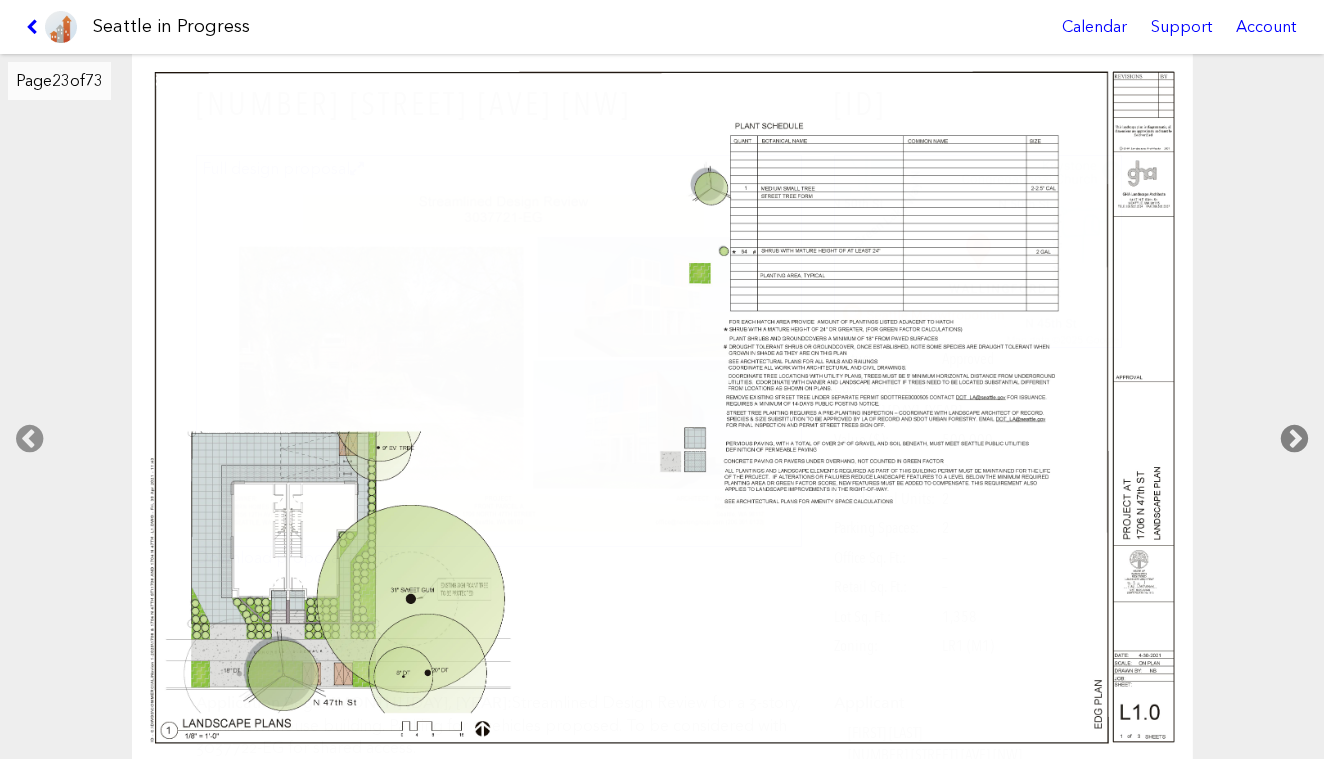 click at bounding box center [1294, 439] 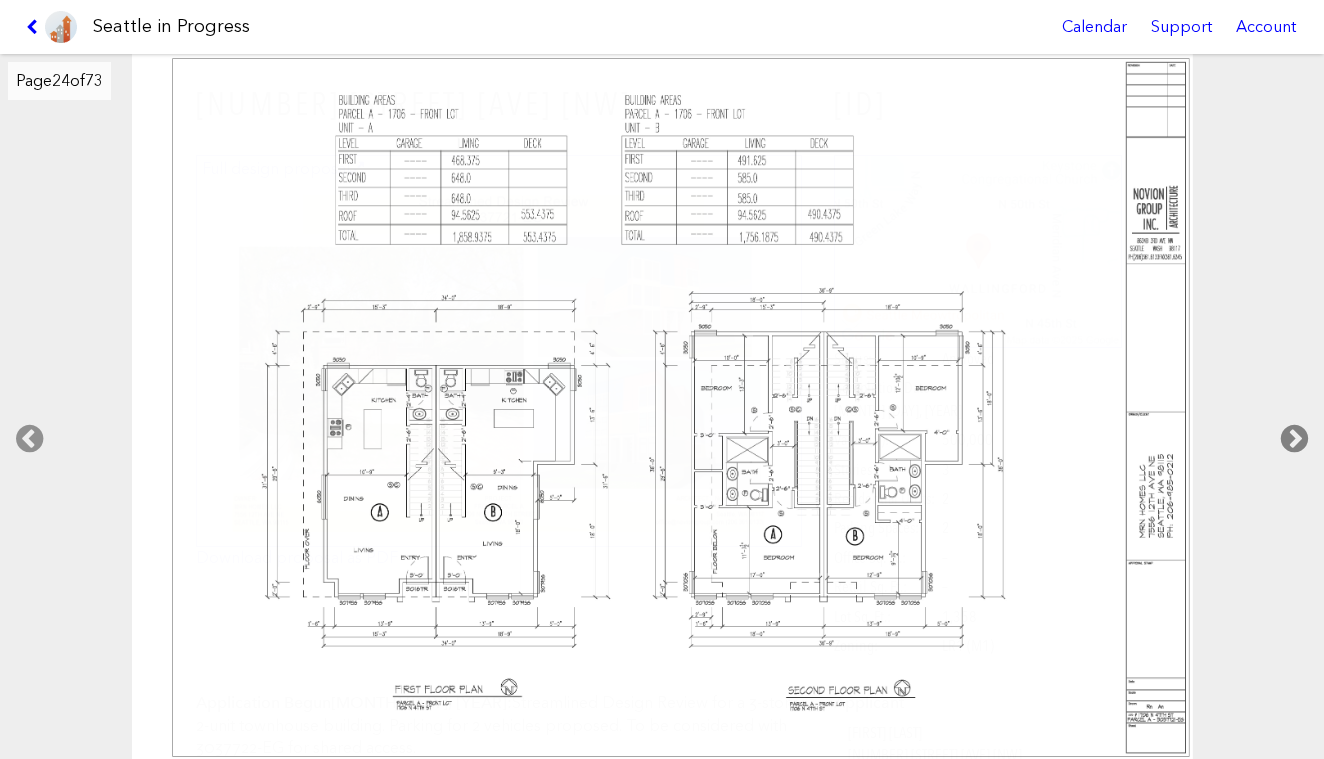 click at bounding box center (1294, 439) 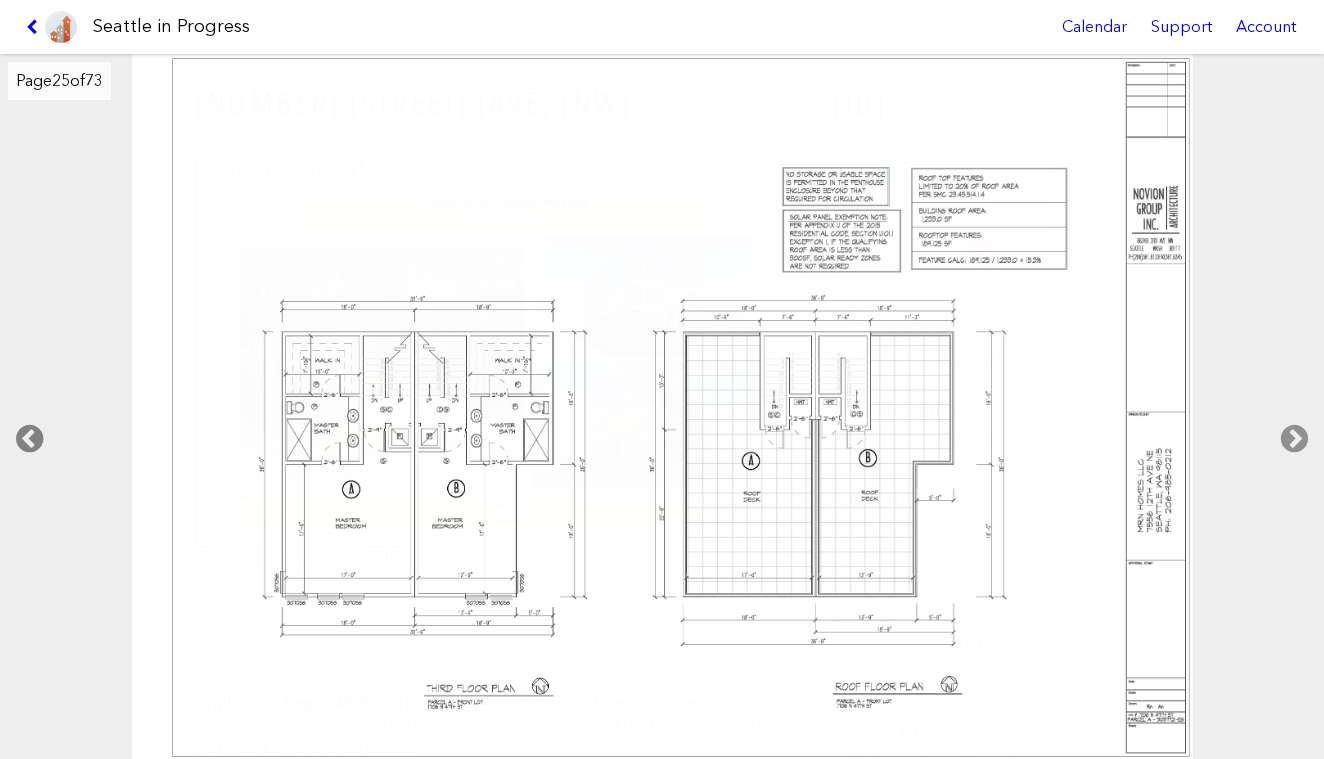 click at bounding box center [29, 439] 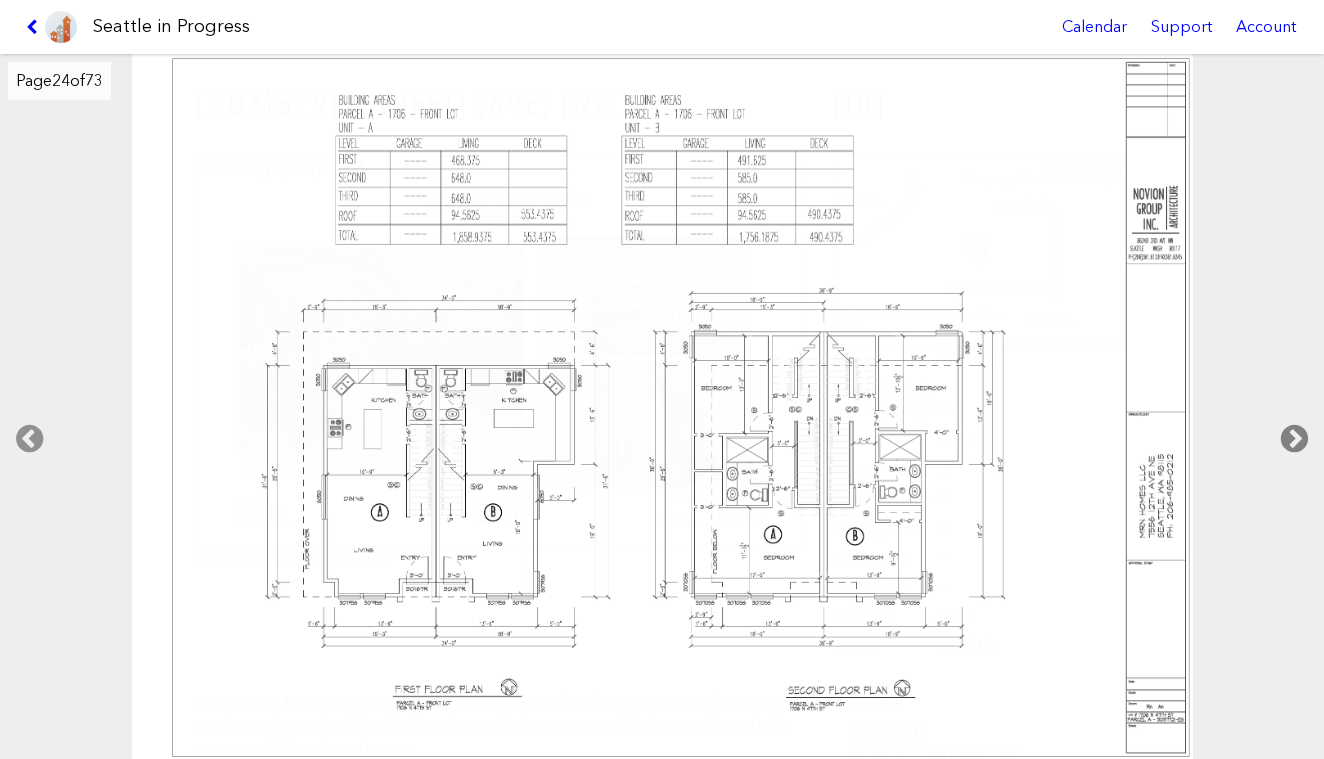 click at bounding box center [1294, 439] 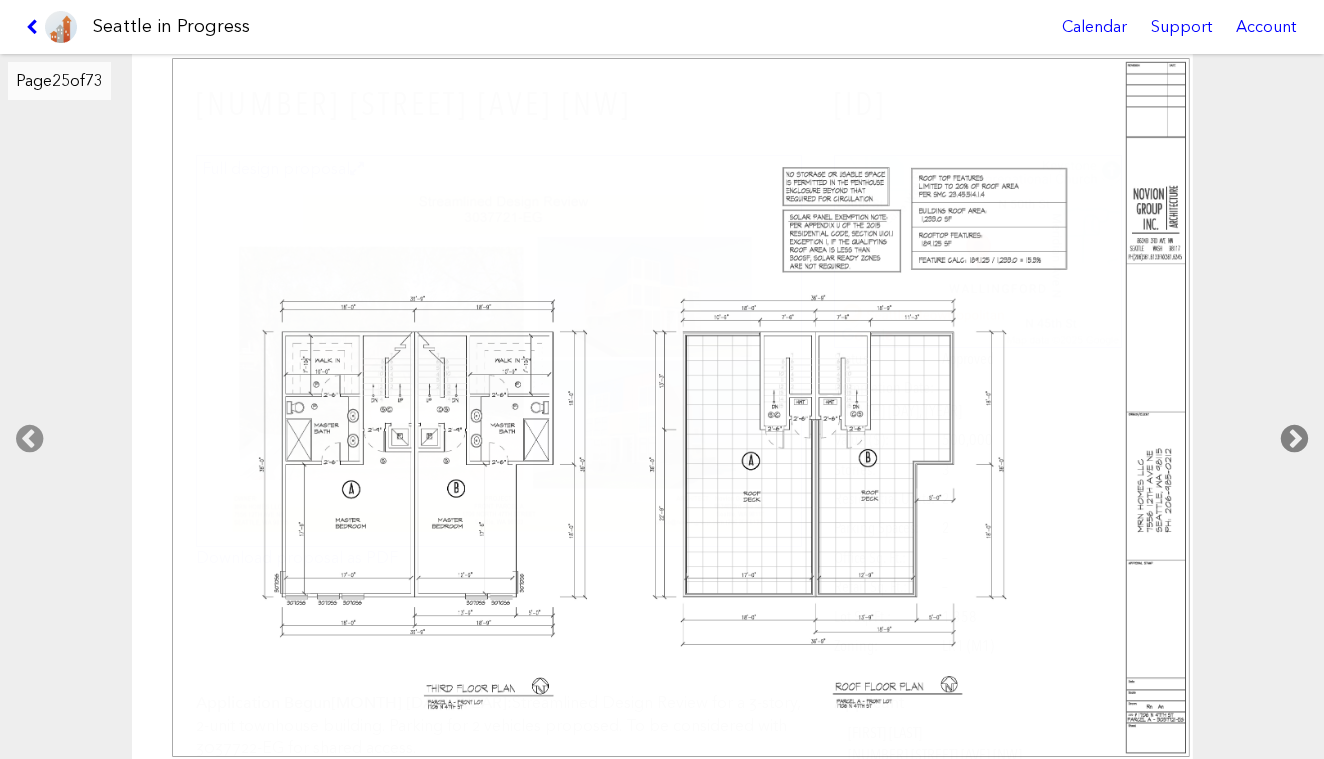 click at bounding box center (1294, 439) 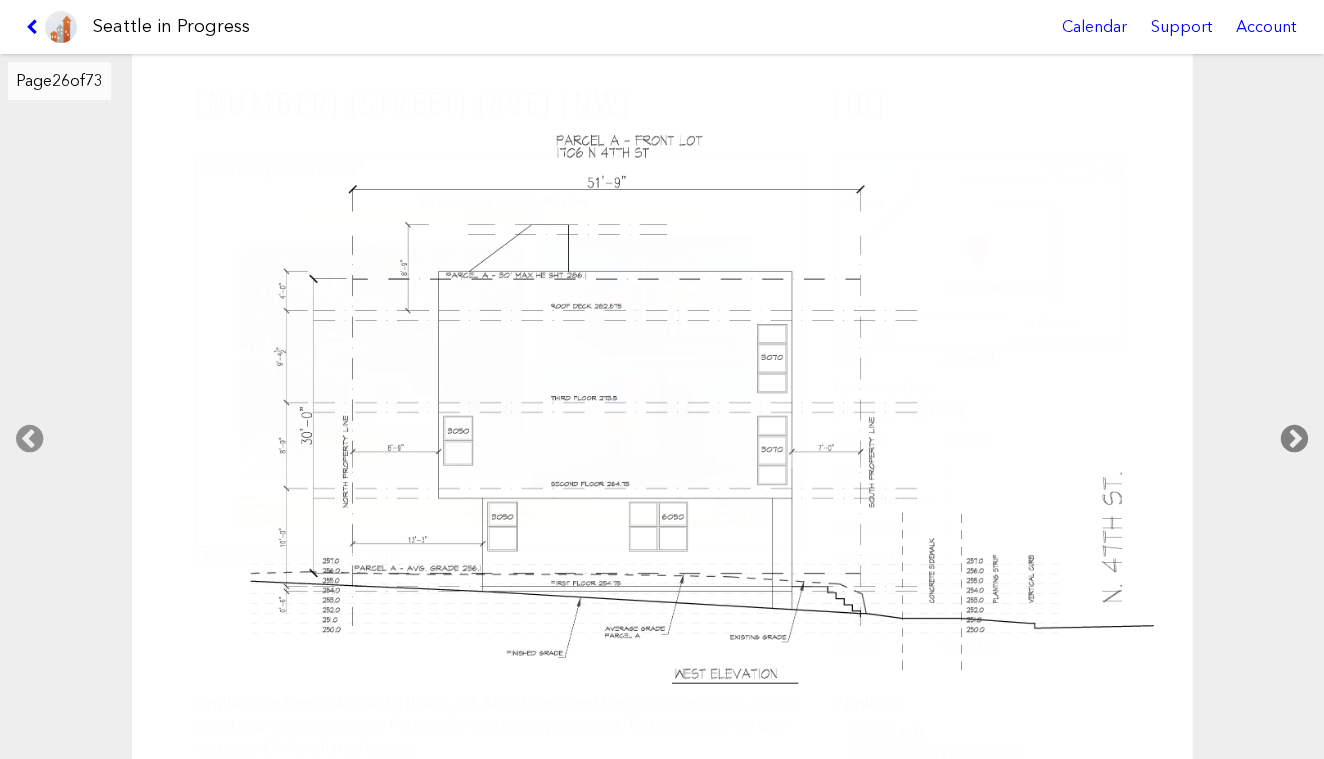 click at bounding box center (1294, 439) 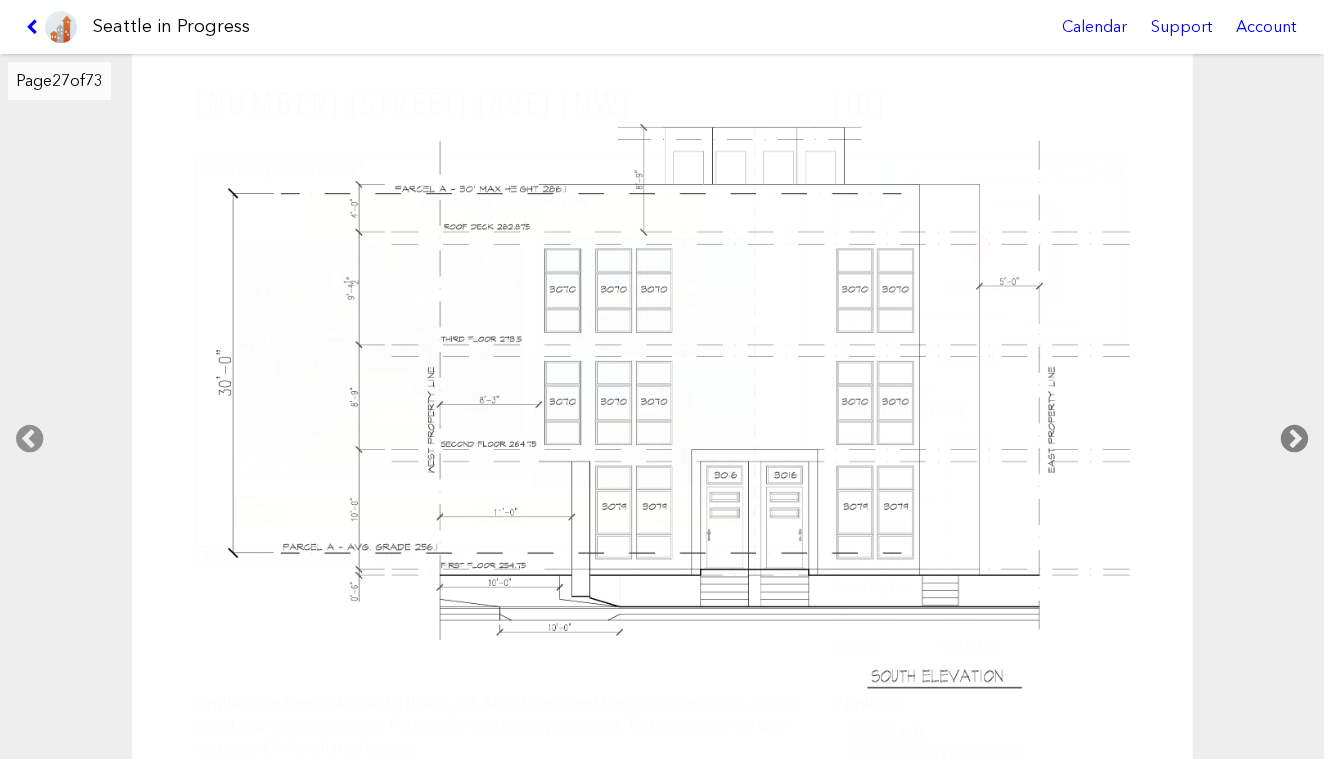 click at bounding box center (1294, 439) 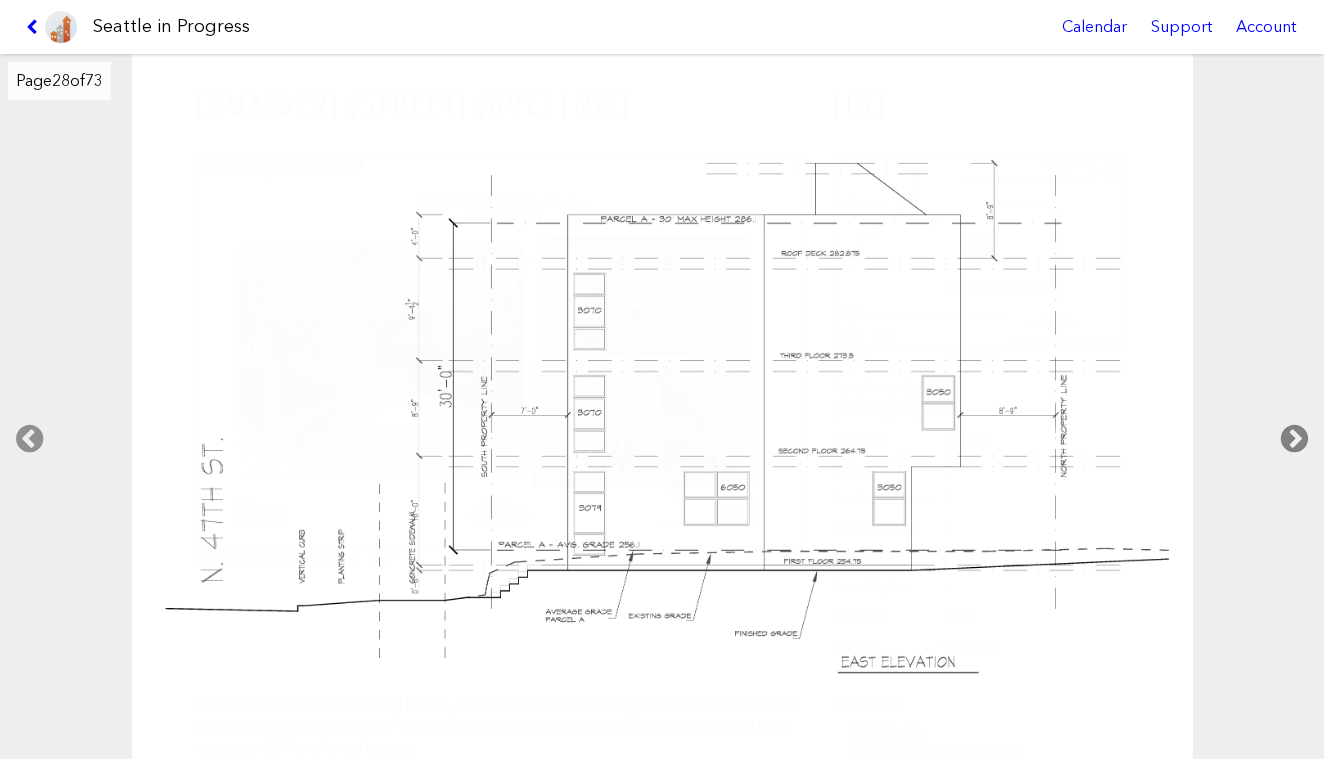 click at bounding box center (1294, 439) 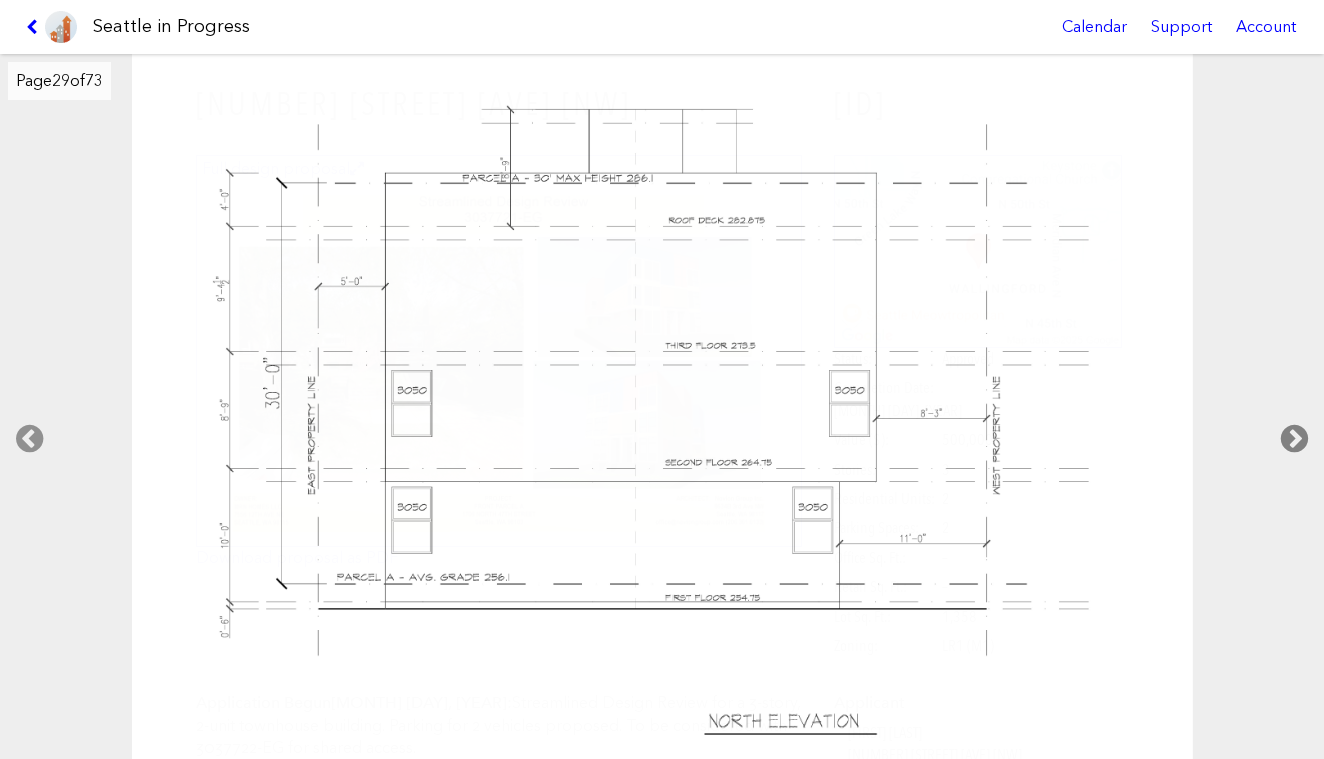 click at bounding box center (1294, 439) 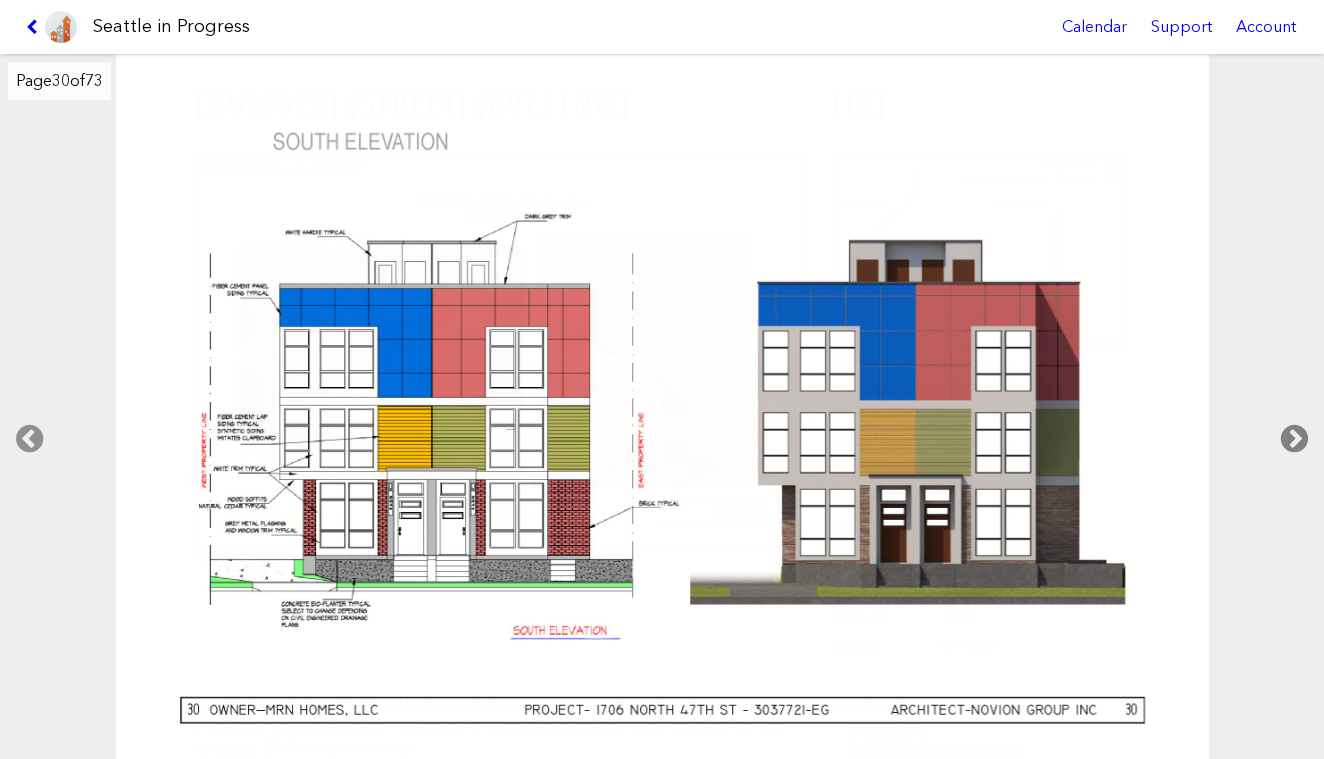 click at bounding box center (1294, 439) 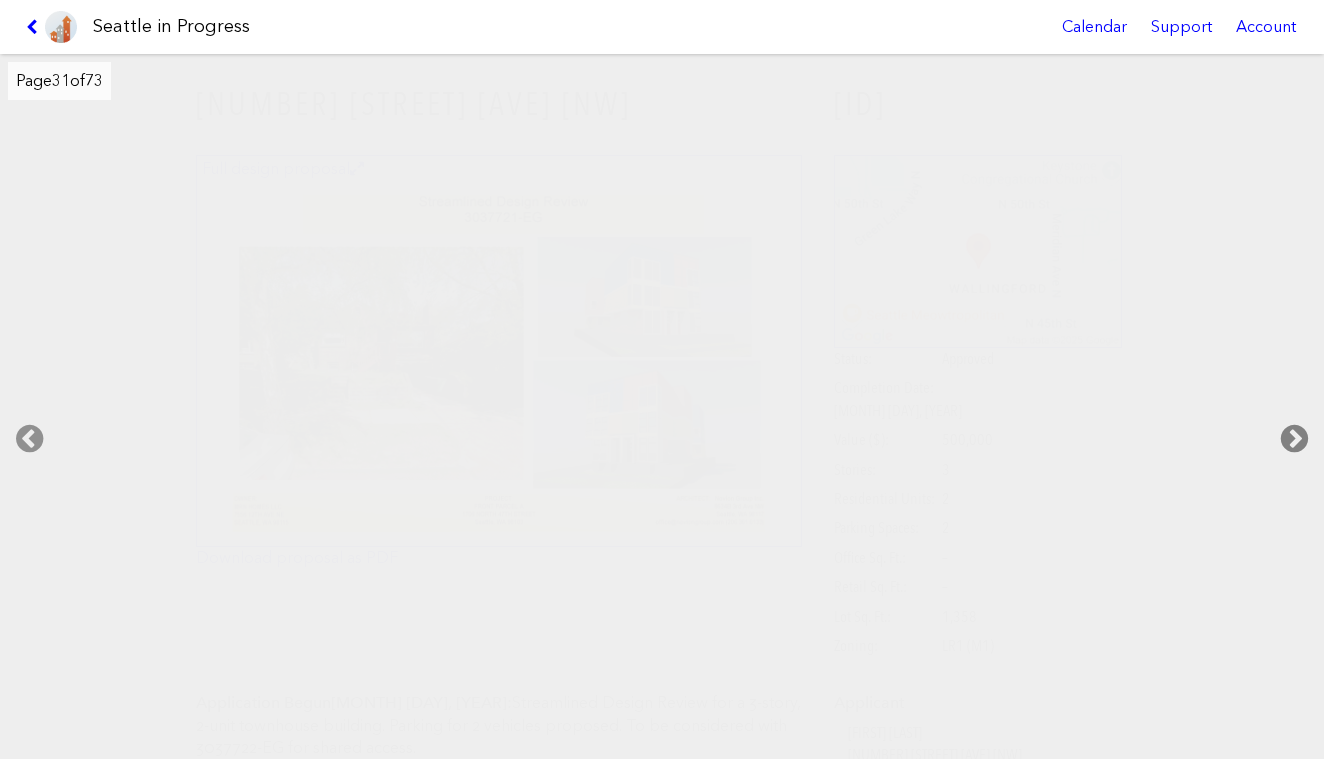 click at bounding box center (1294, 439) 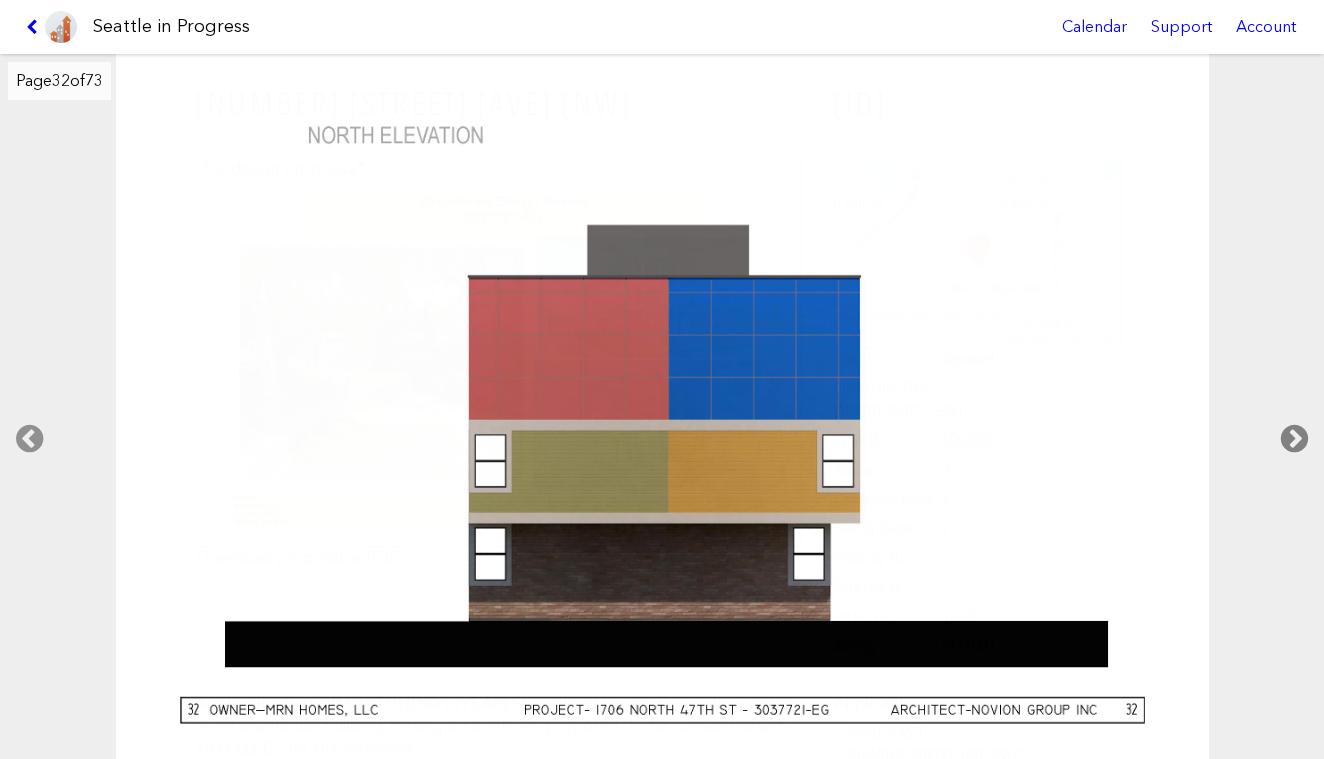 click at bounding box center [1294, 439] 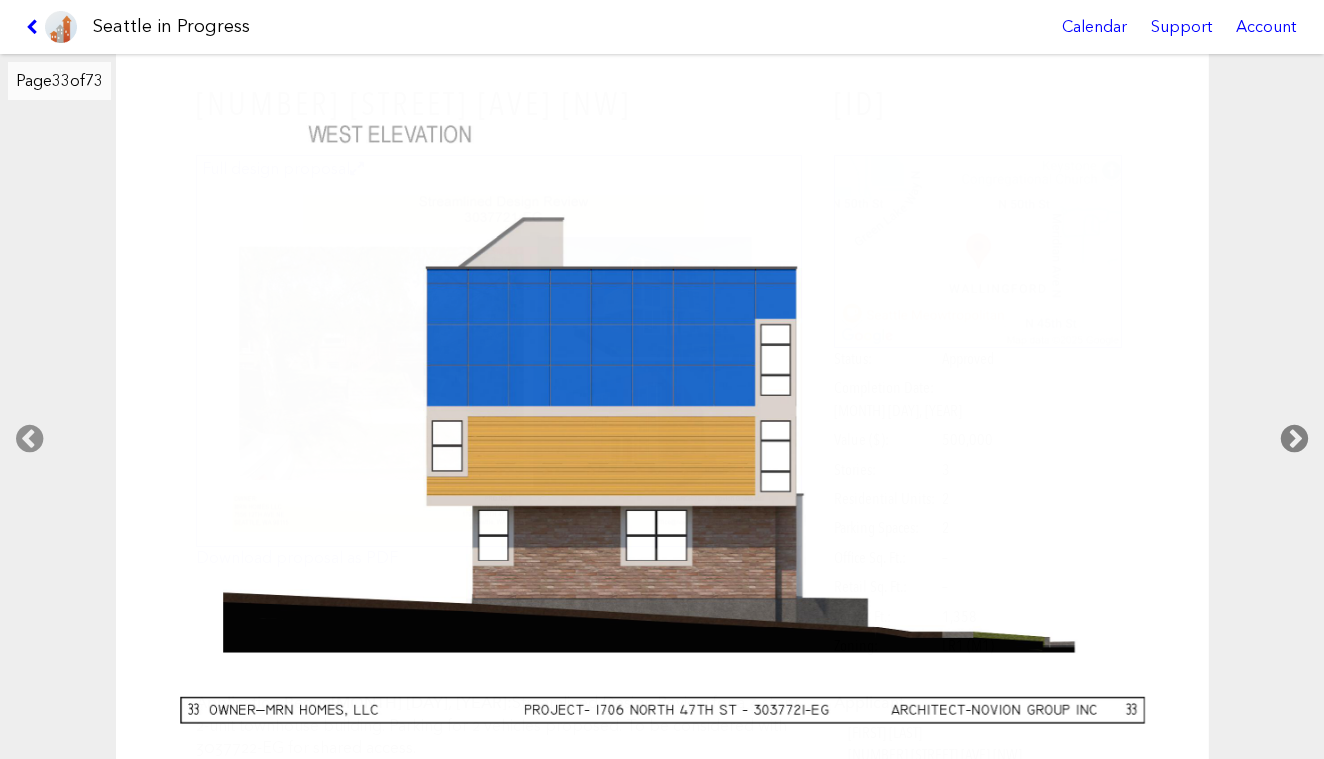 click at bounding box center (1294, 439) 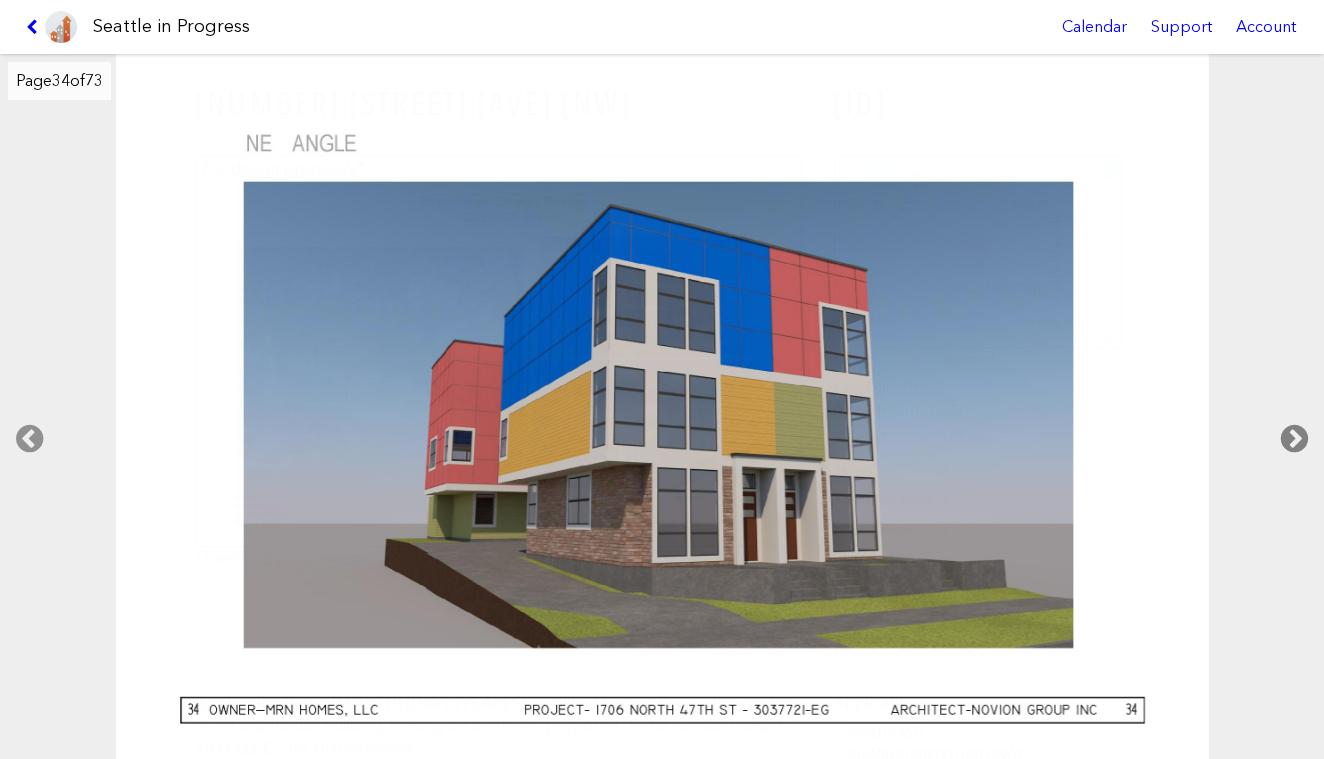 click at bounding box center [1294, 439] 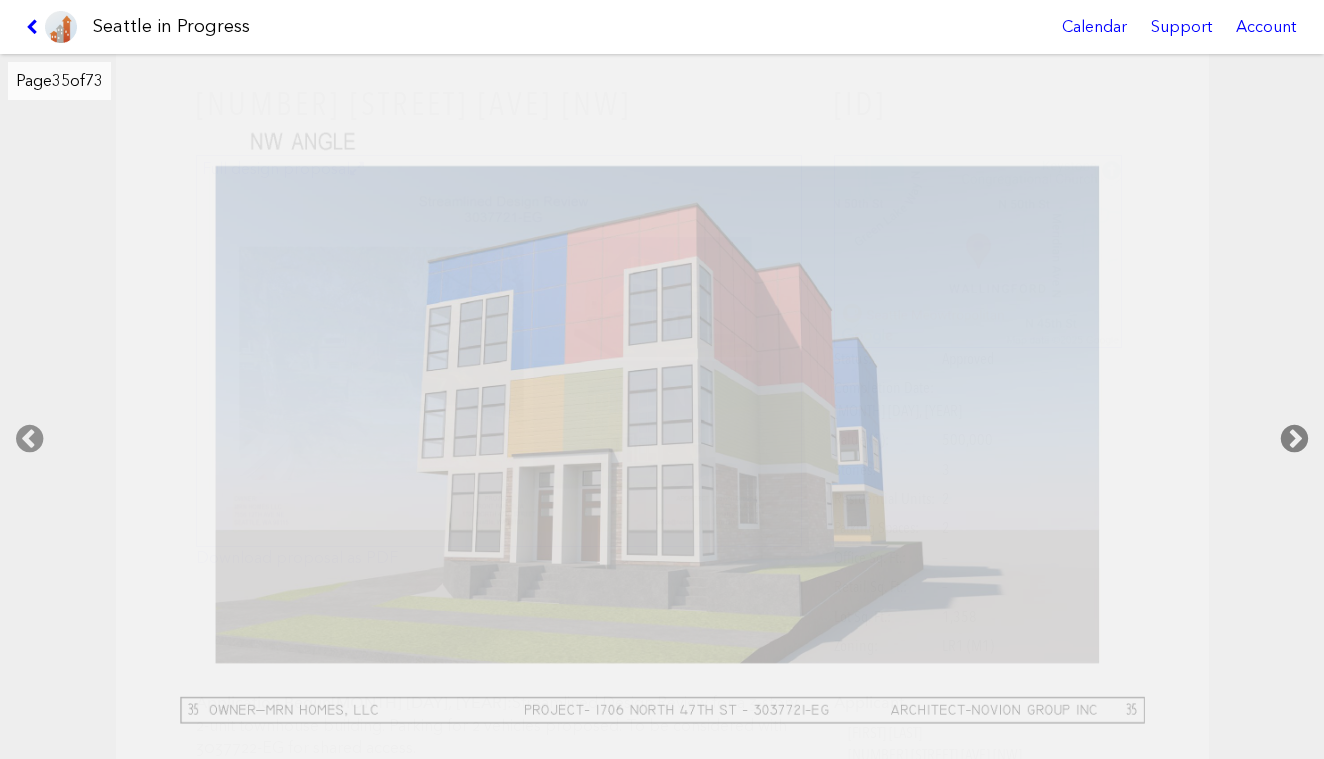 click at bounding box center [1294, 439] 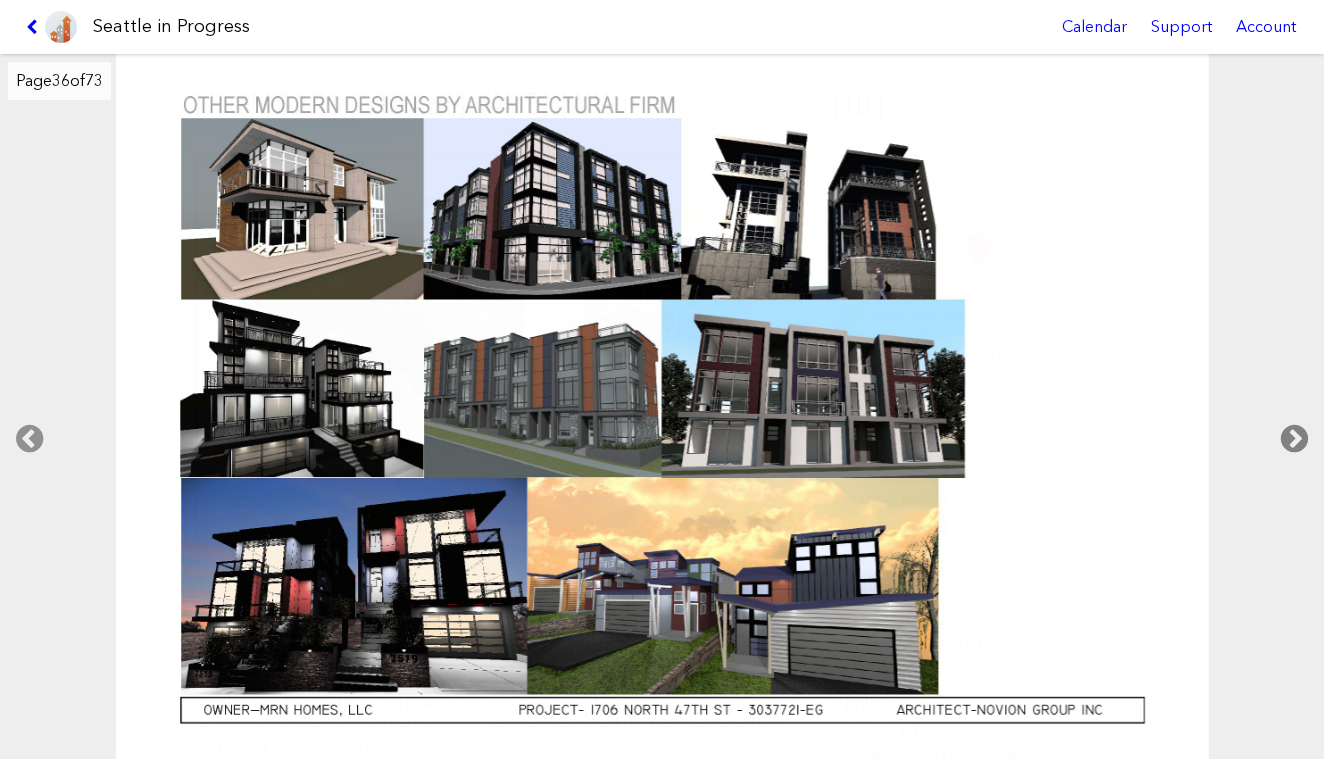 click at bounding box center (1294, 439) 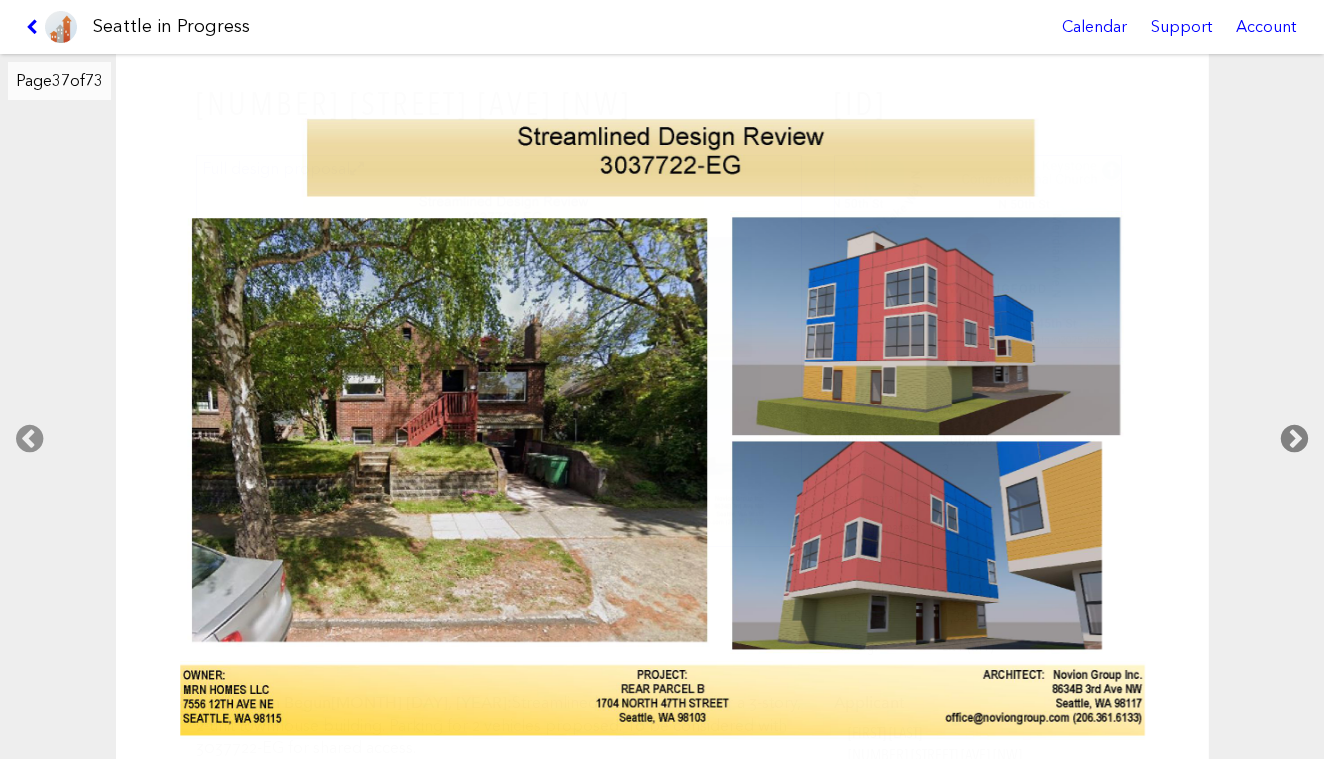 click at bounding box center [1294, 439] 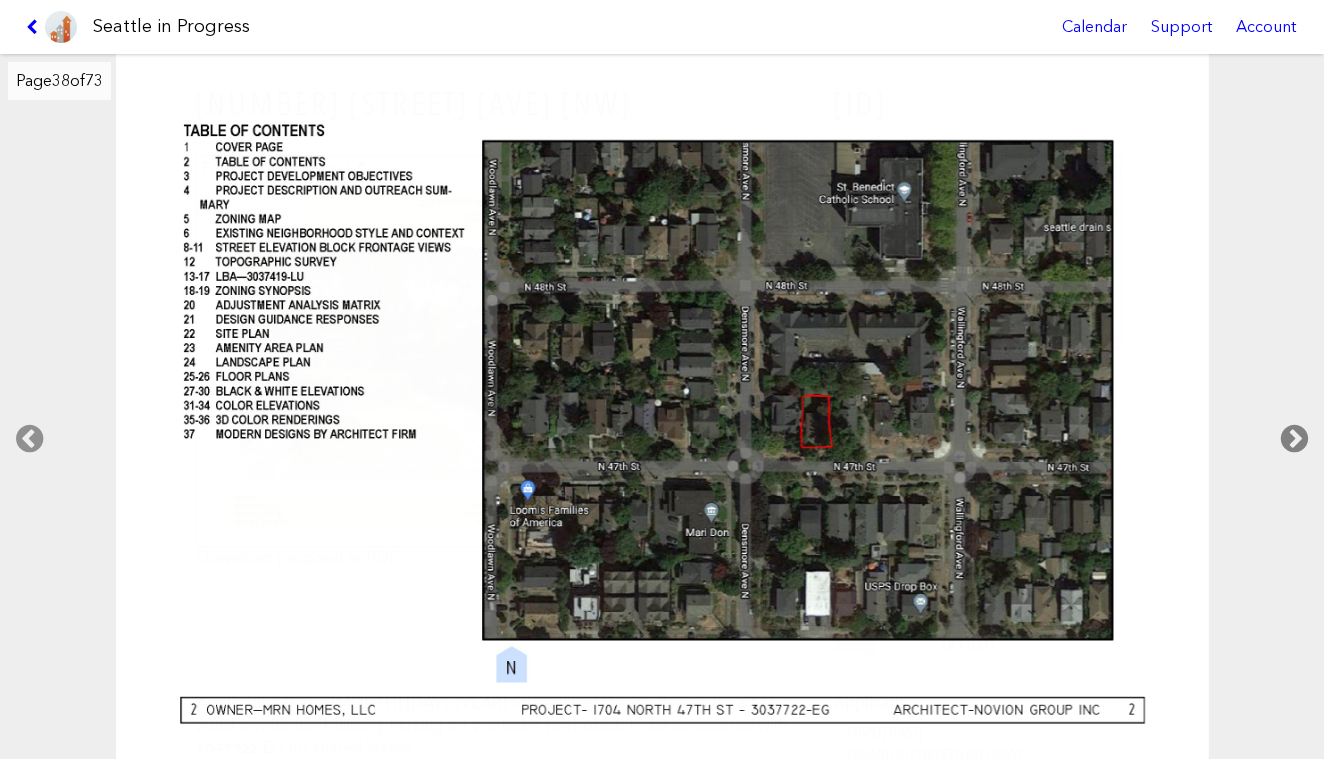 click at bounding box center (1294, 439) 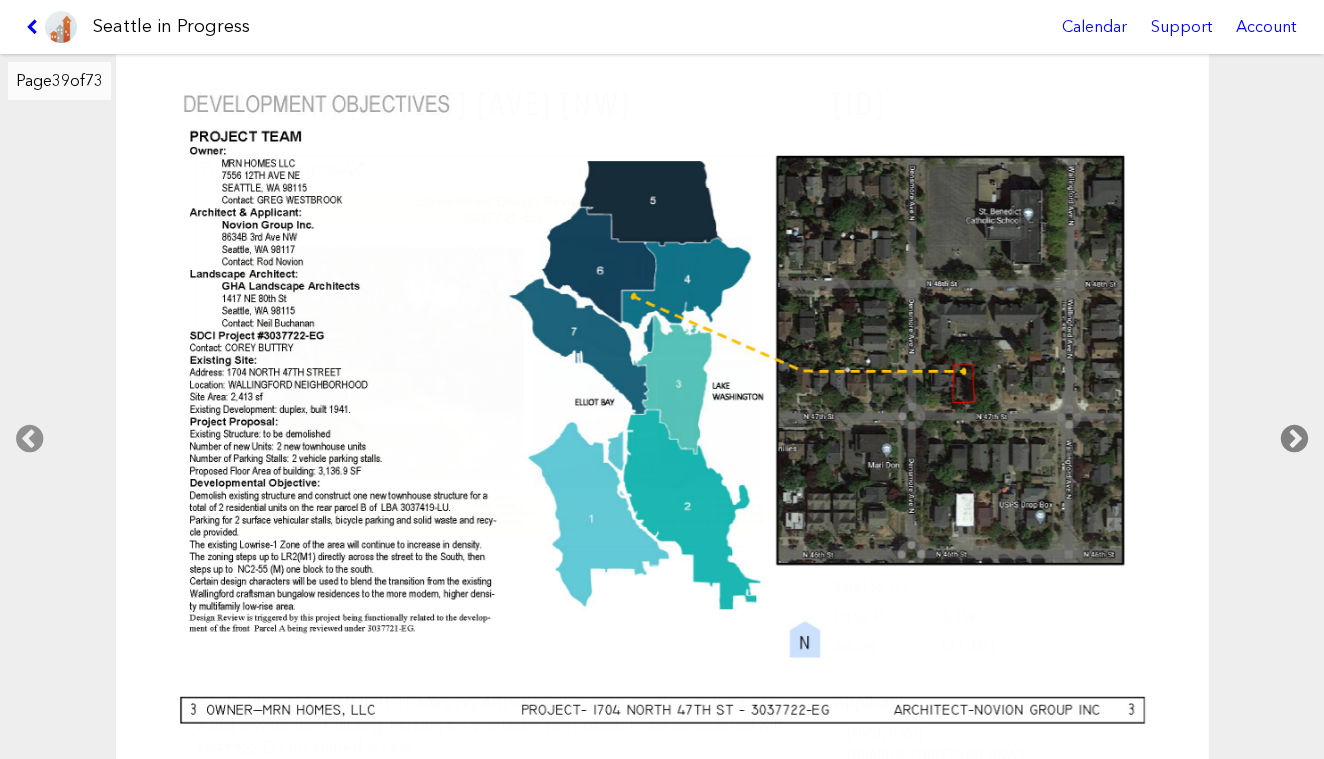 click at bounding box center [1294, 439] 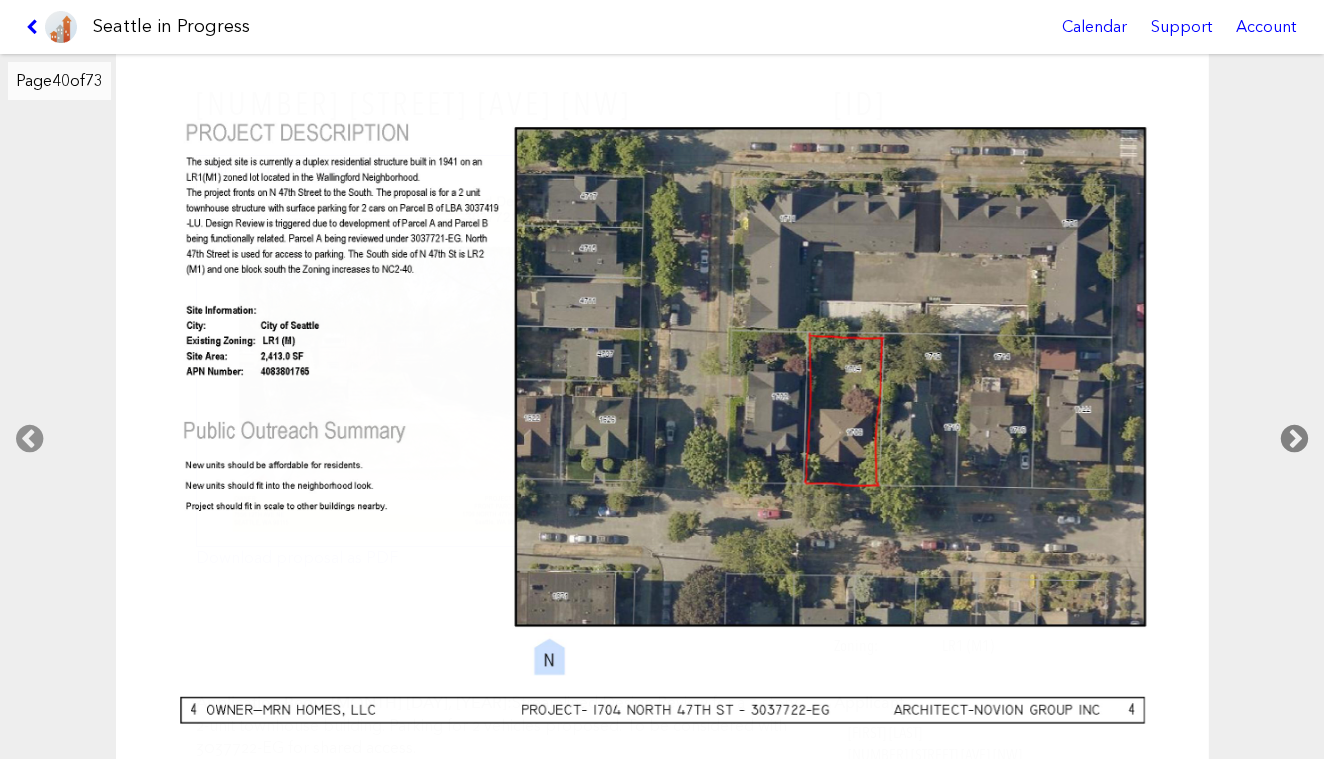 click at bounding box center (1294, 439) 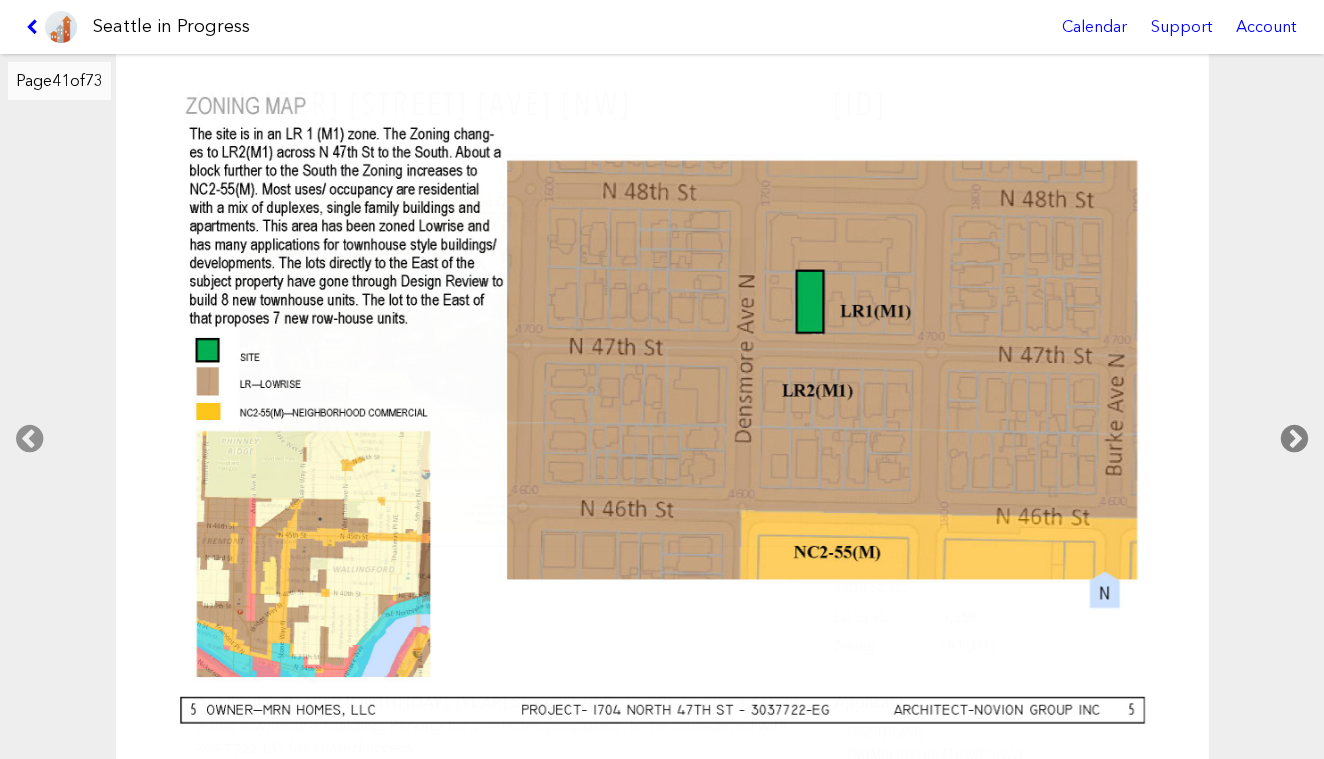 click at bounding box center [1294, 439] 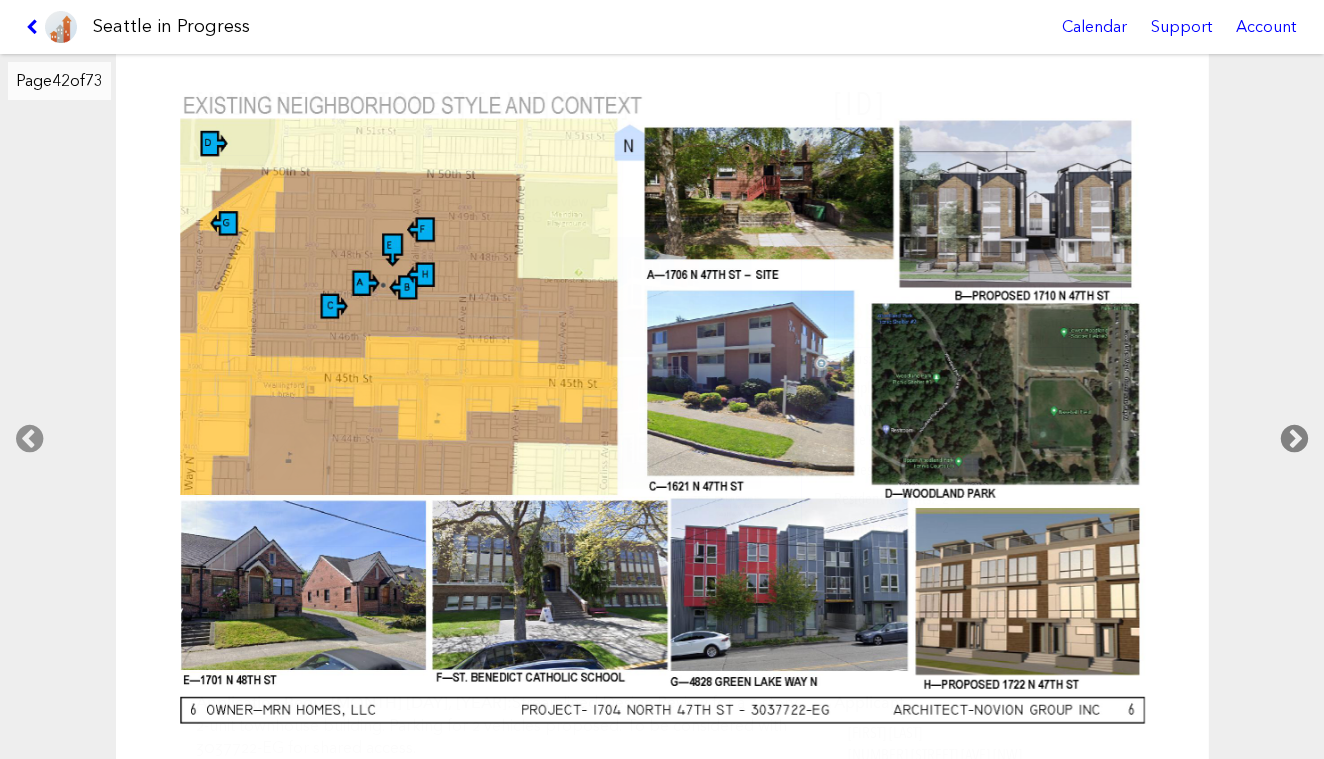 click at bounding box center [1294, 439] 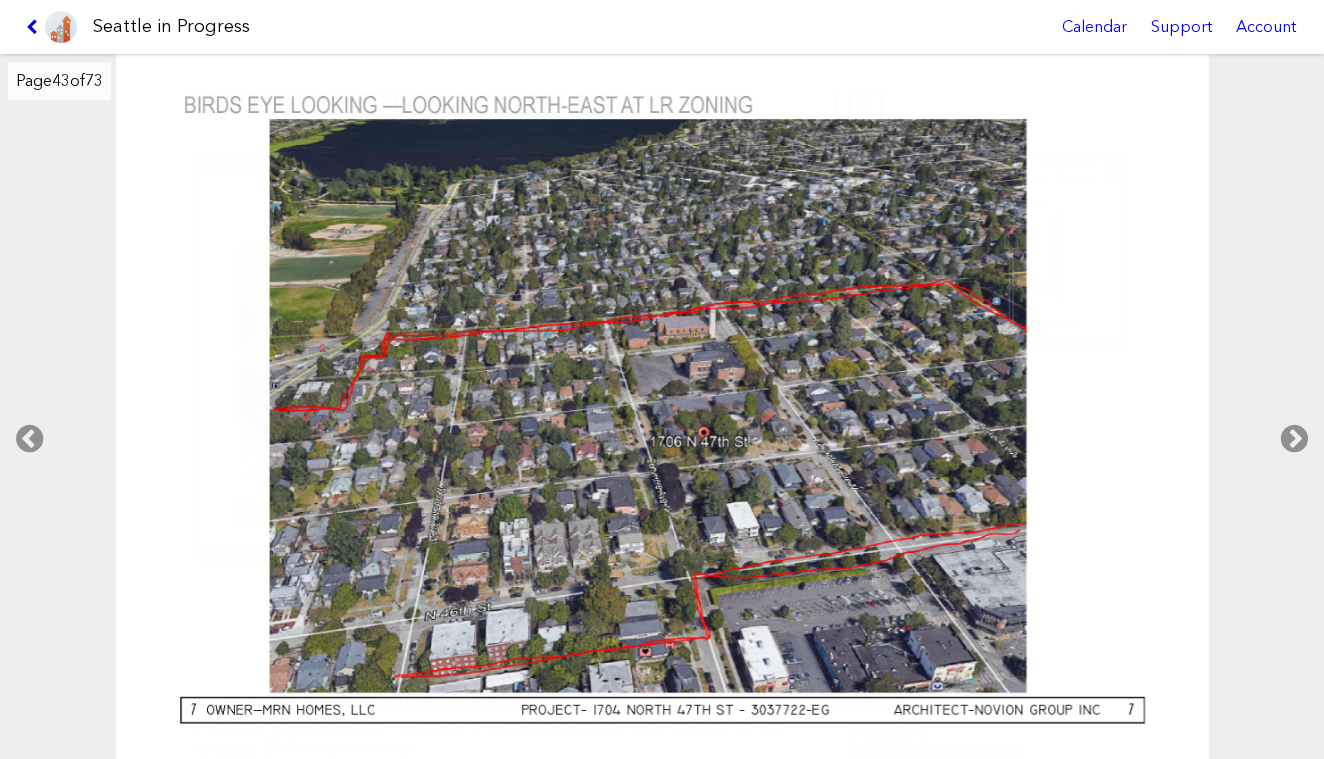 click at bounding box center [35, 27] 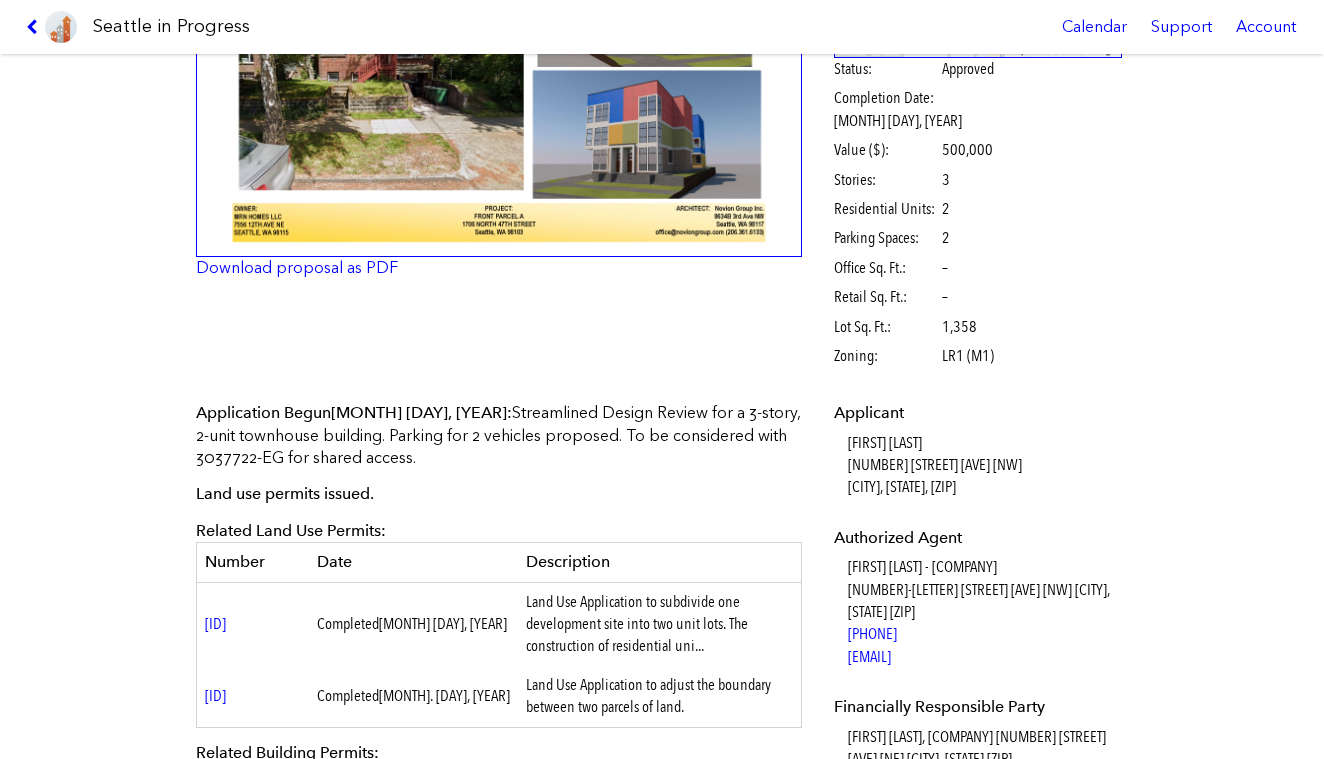 scroll, scrollTop: 352, scrollLeft: 0, axis: vertical 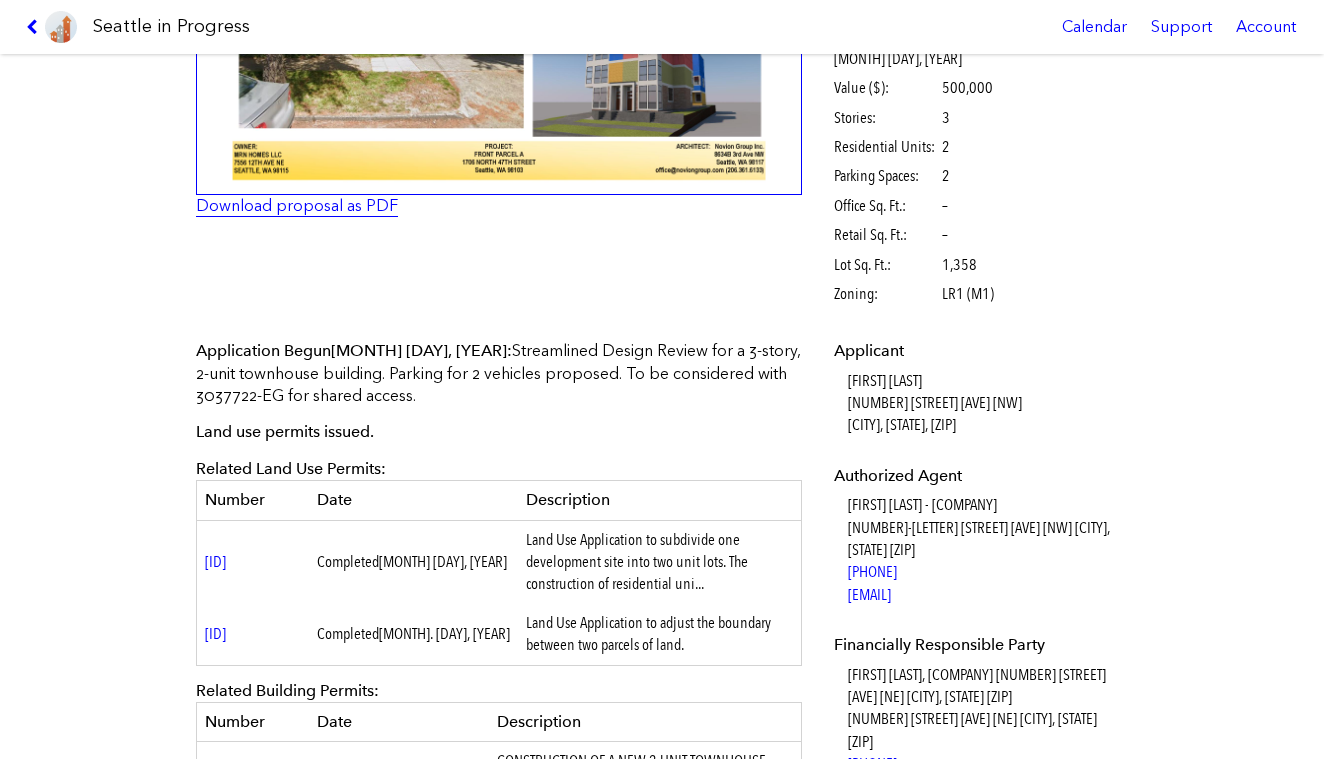 click on "Download proposal as PDF" at bounding box center [297, 205] 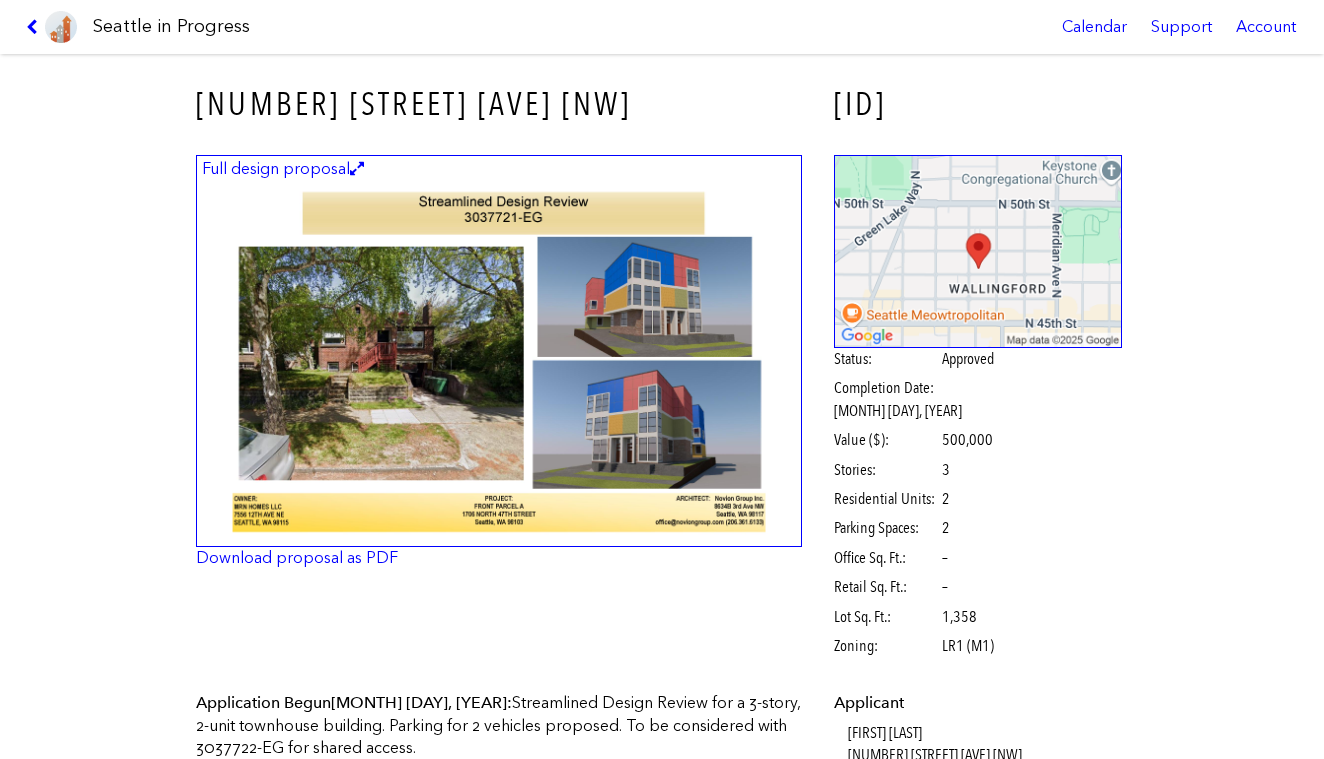 scroll, scrollTop: 0, scrollLeft: 0, axis: both 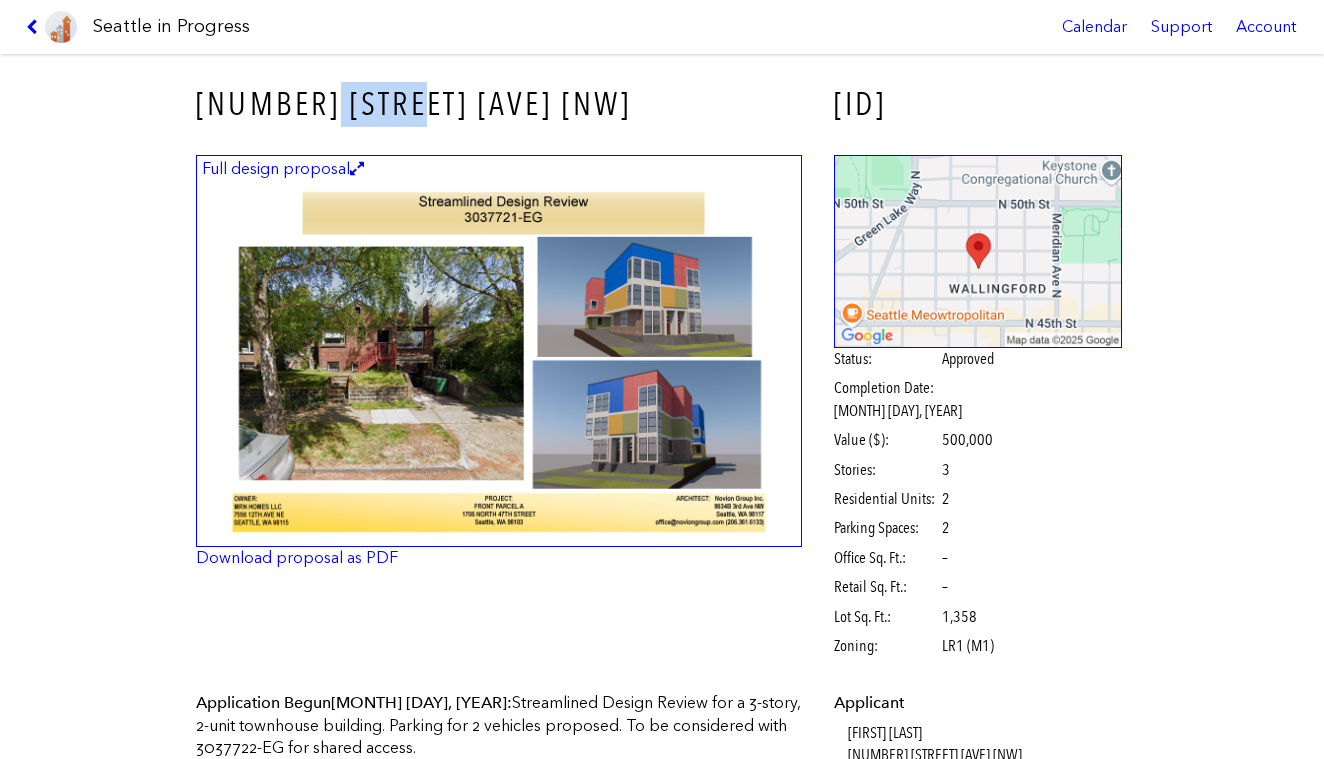 drag, startPoint x: 430, startPoint y: 102, endPoint x: 333, endPoint y: 95, distance: 97.25225 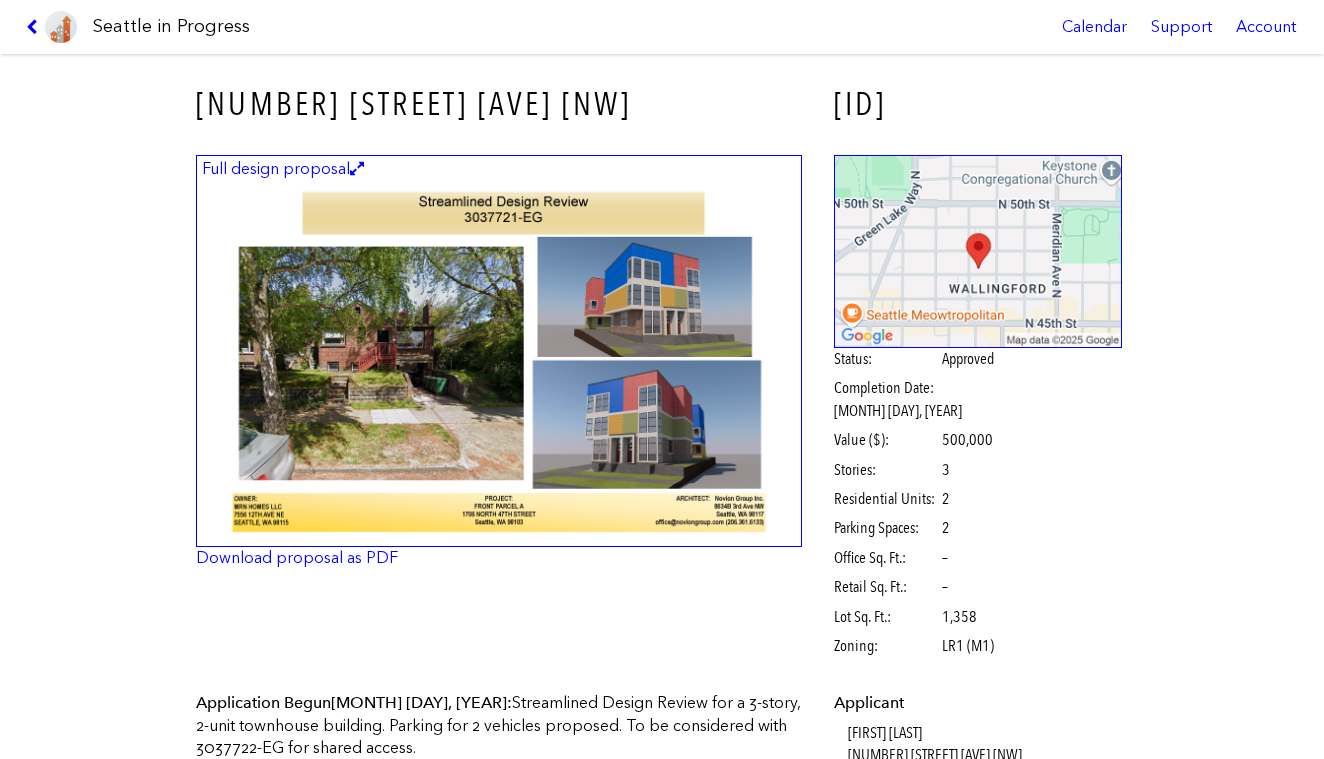 click on "[MONTH] [DAY], [YEAR]" at bounding box center (419, 702) 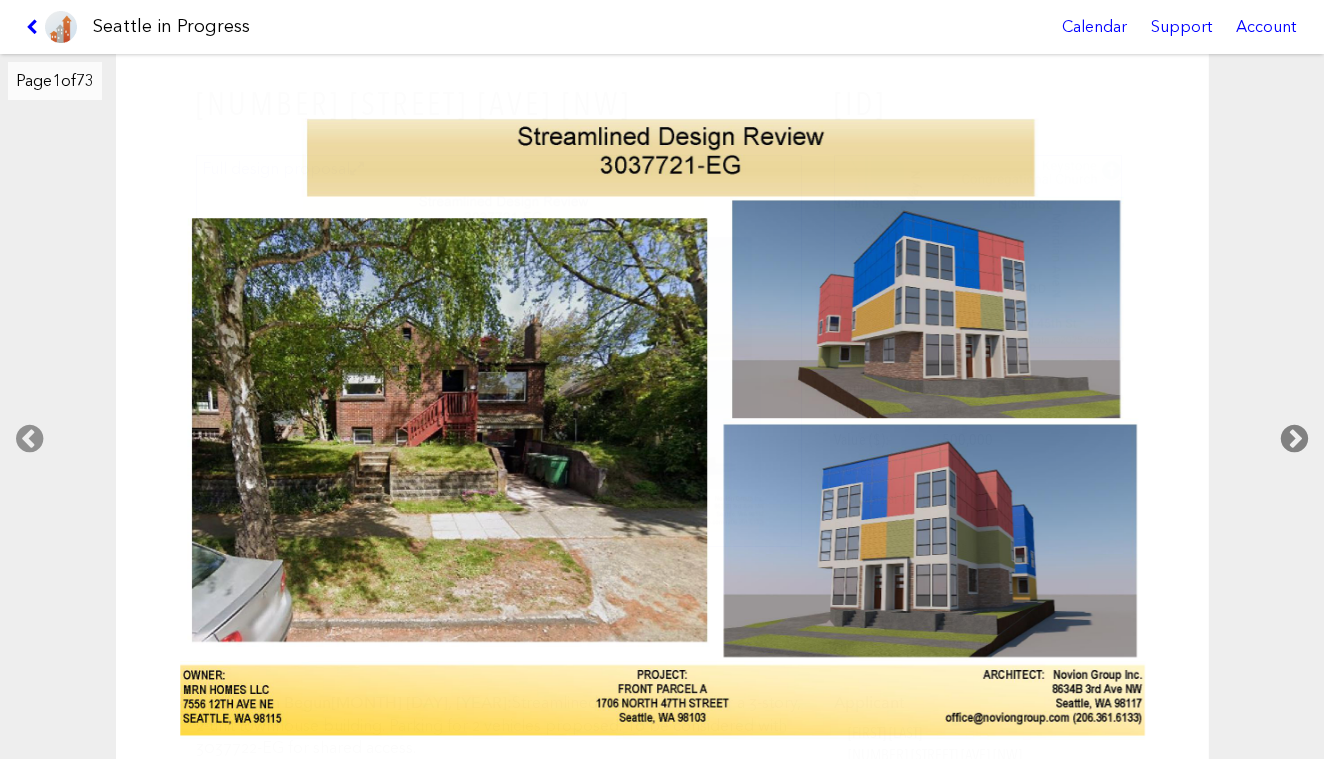 click at bounding box center (1294, 439) 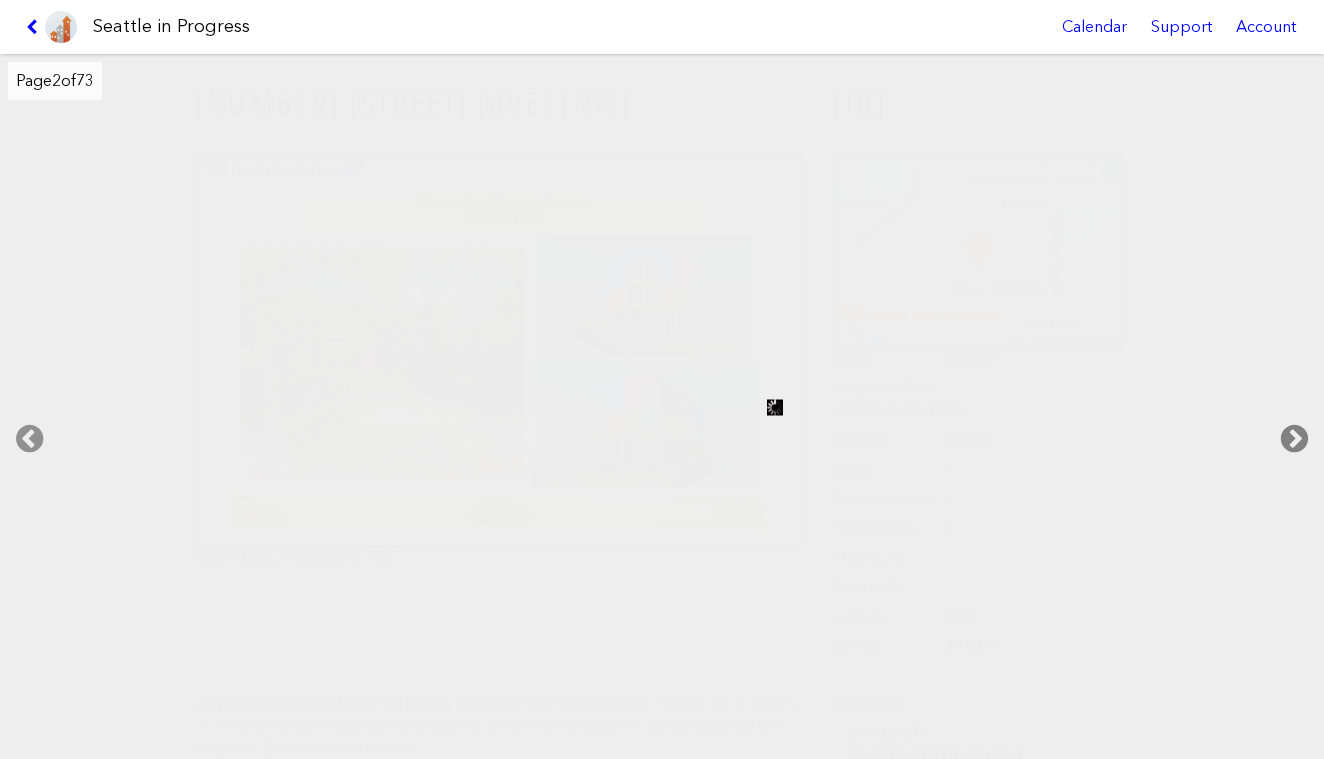 click at bounding box center [1294, 439] 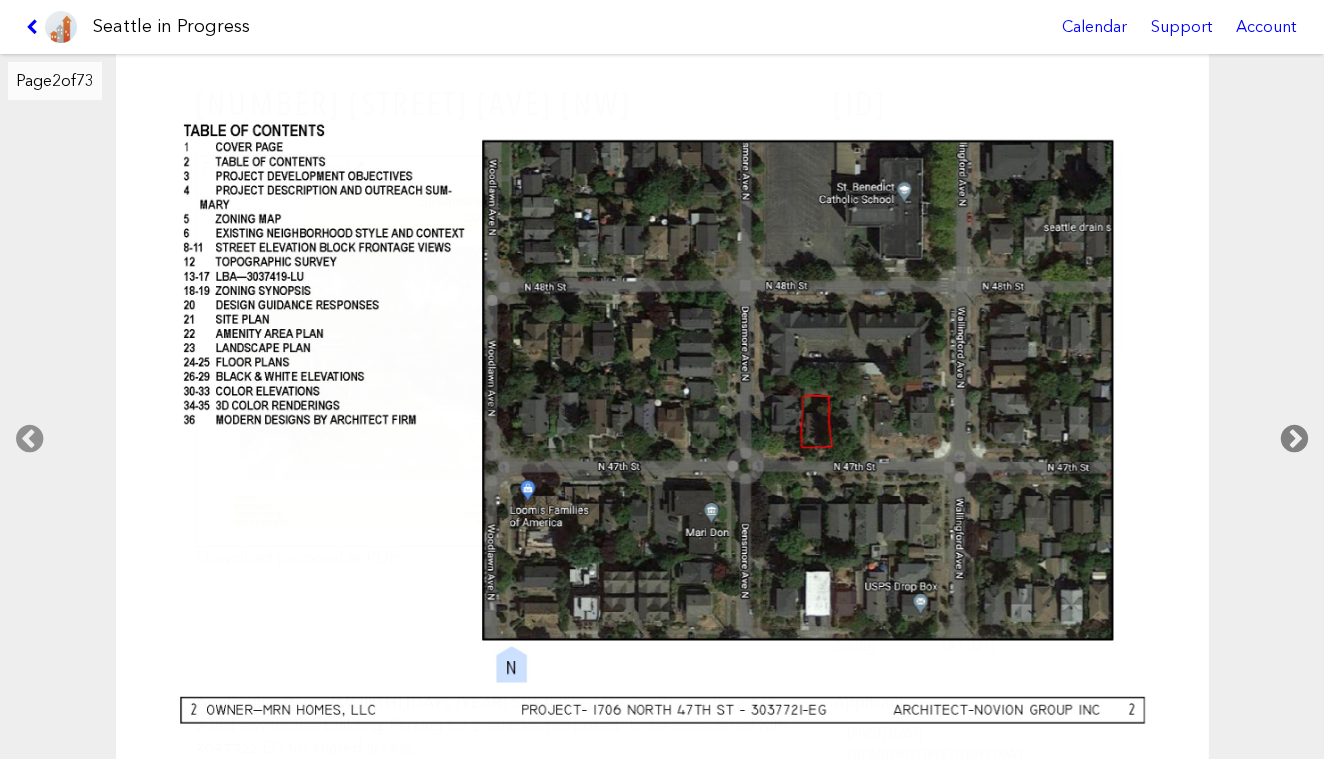 click at bounding box center (1294, 439) 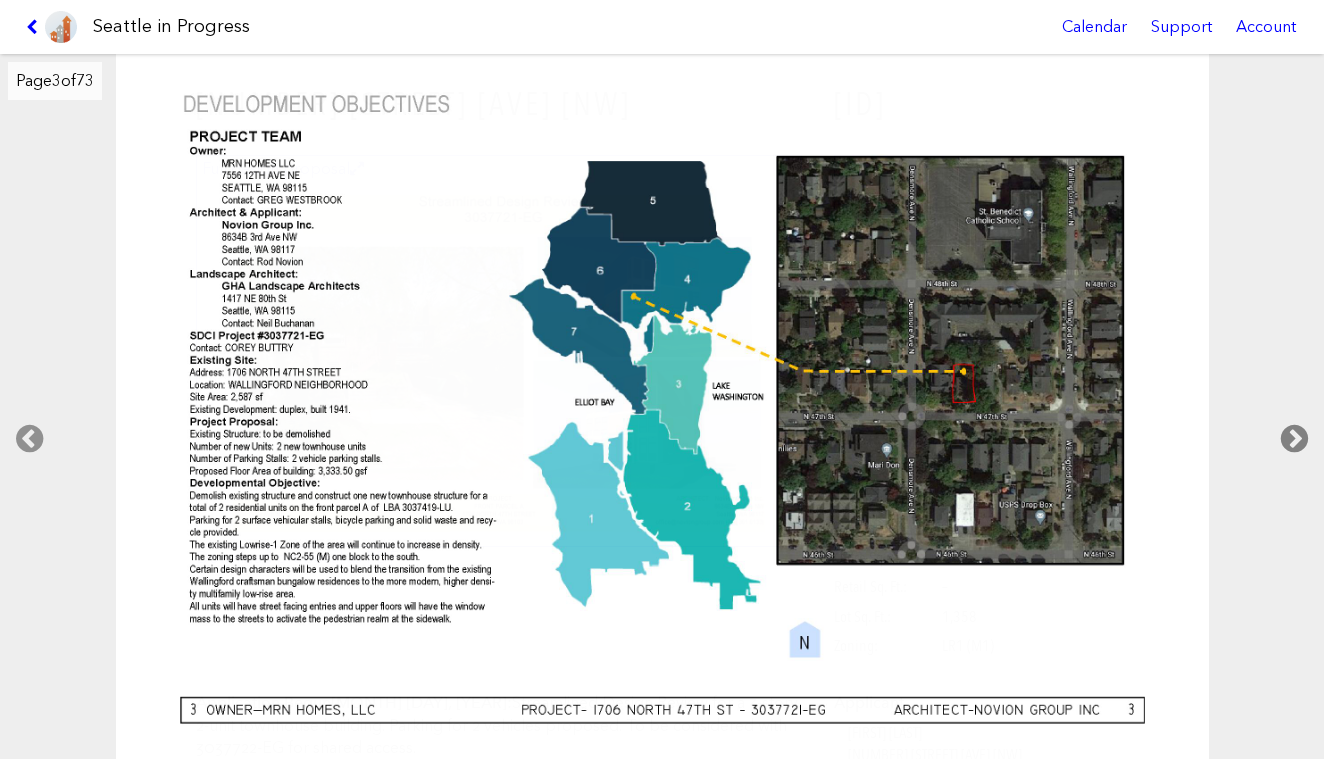 click at bounding box center [1294, 439] 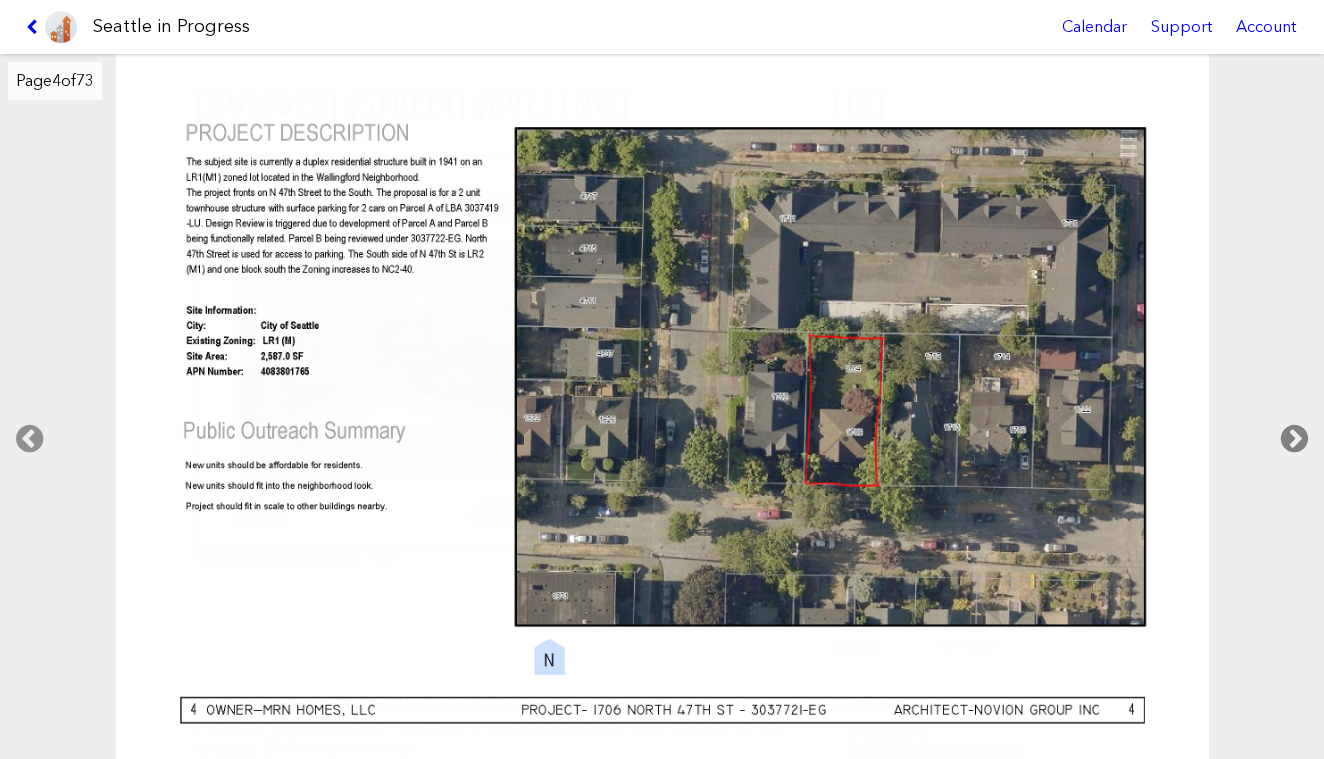click at bounding box center [1294, 439] 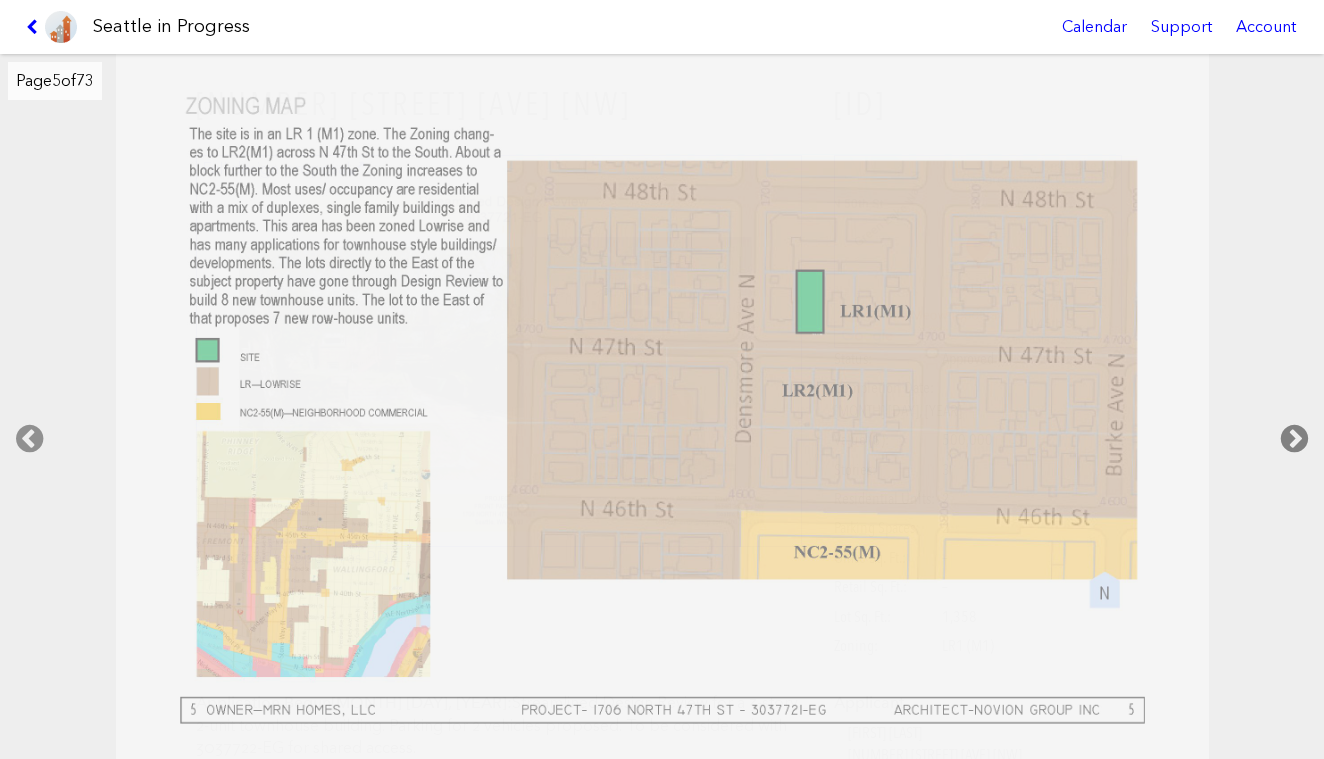click at bounding box center [1294, 439] 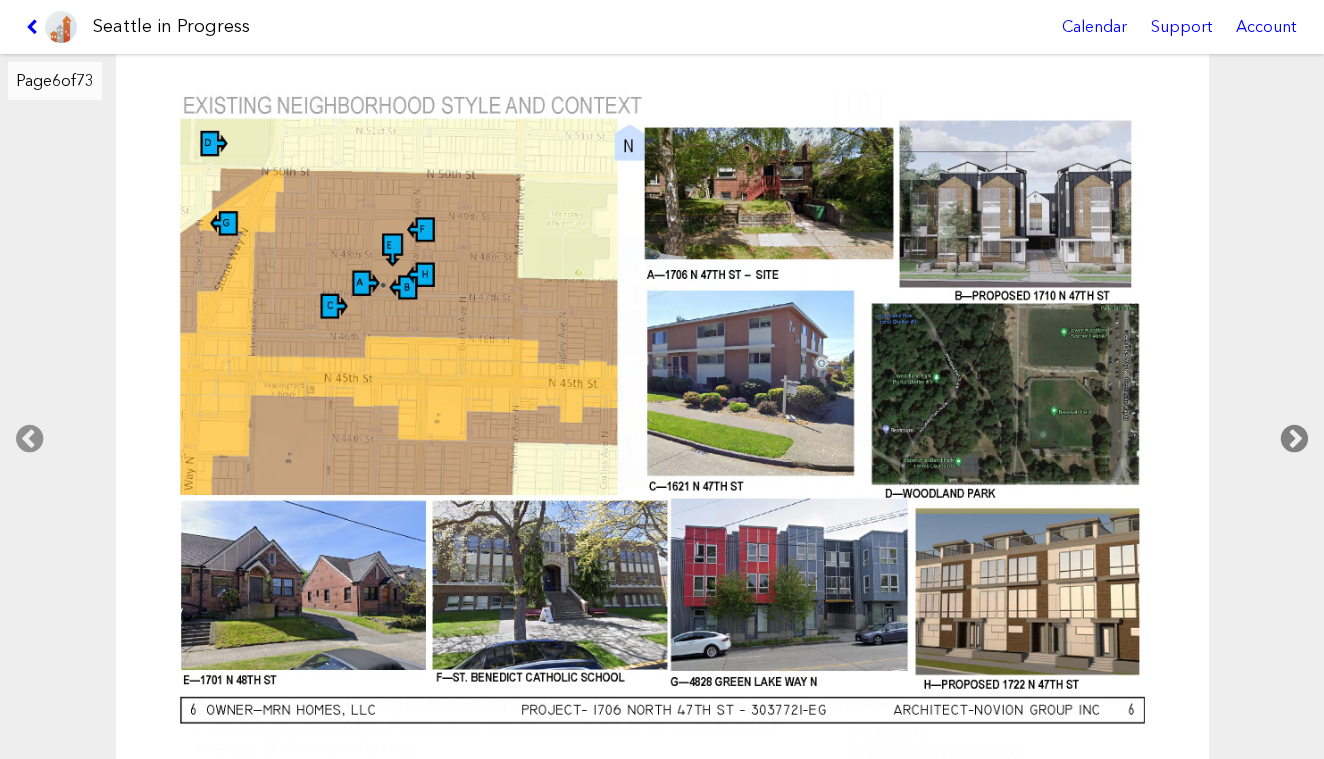 click at bounding box center (1294, 439) 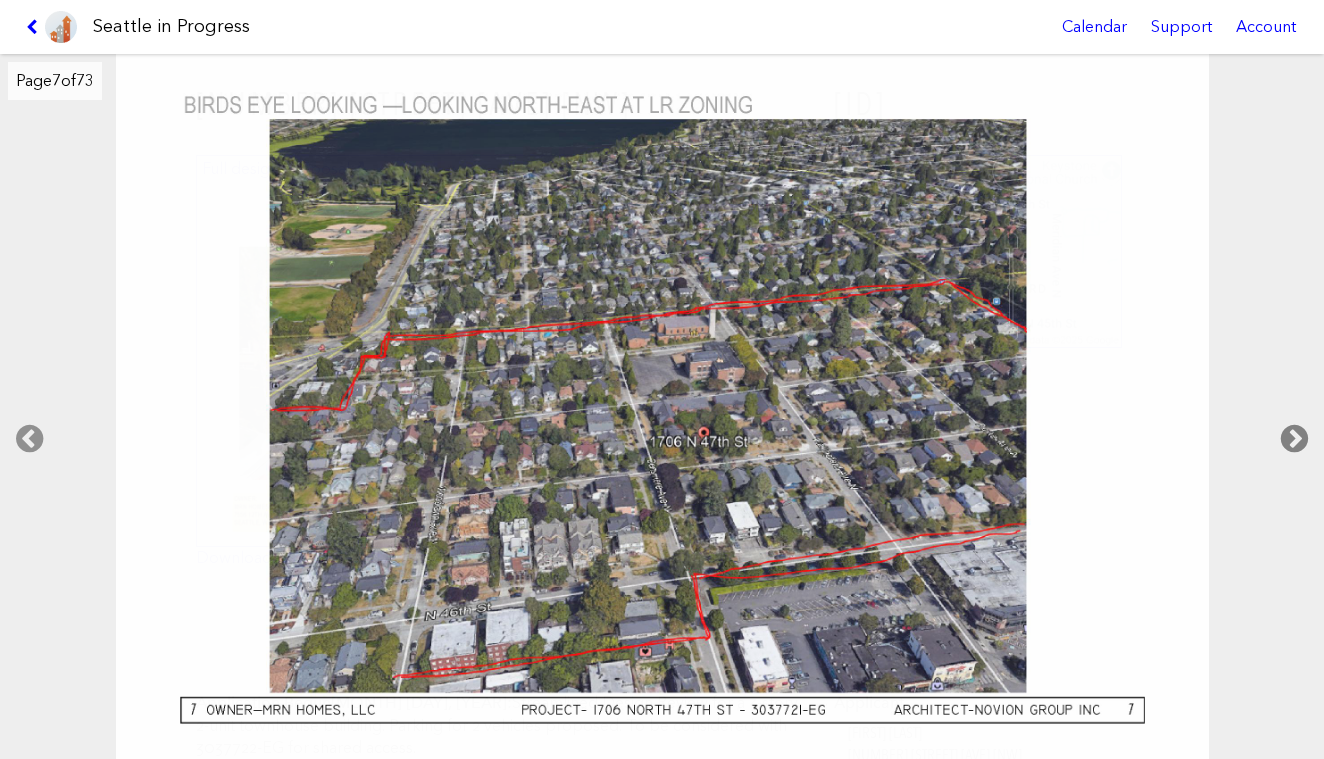 click at bounding box center (1294, 439) 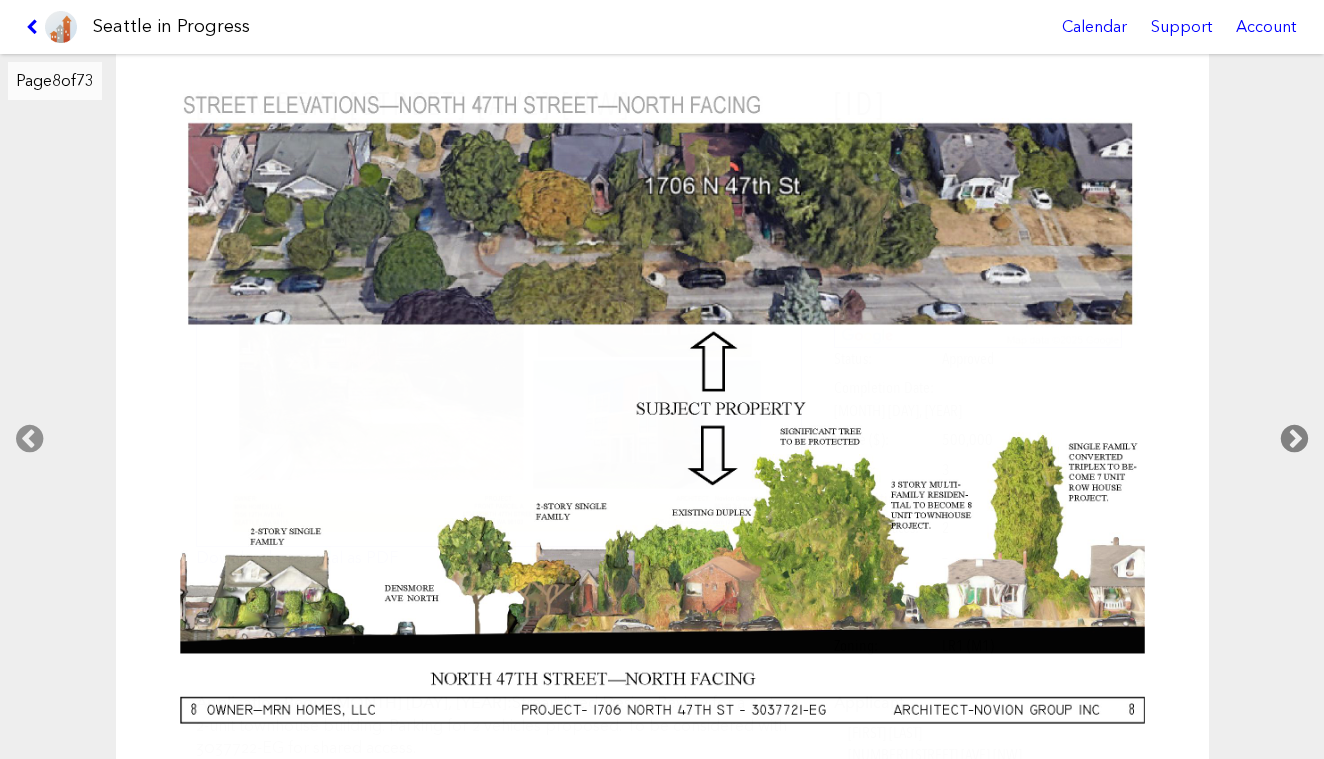click at bounding box center (1294, 439) 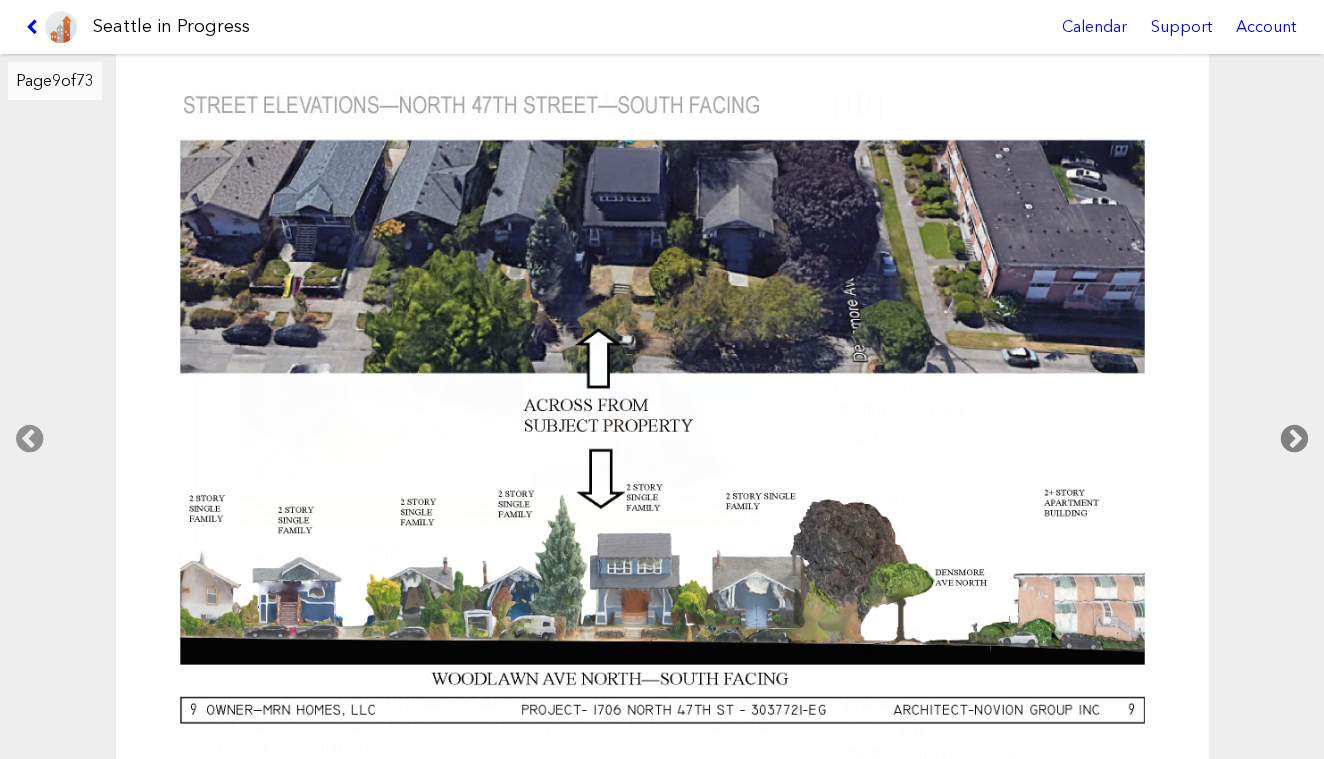 click at bounding box center [1294, 439] 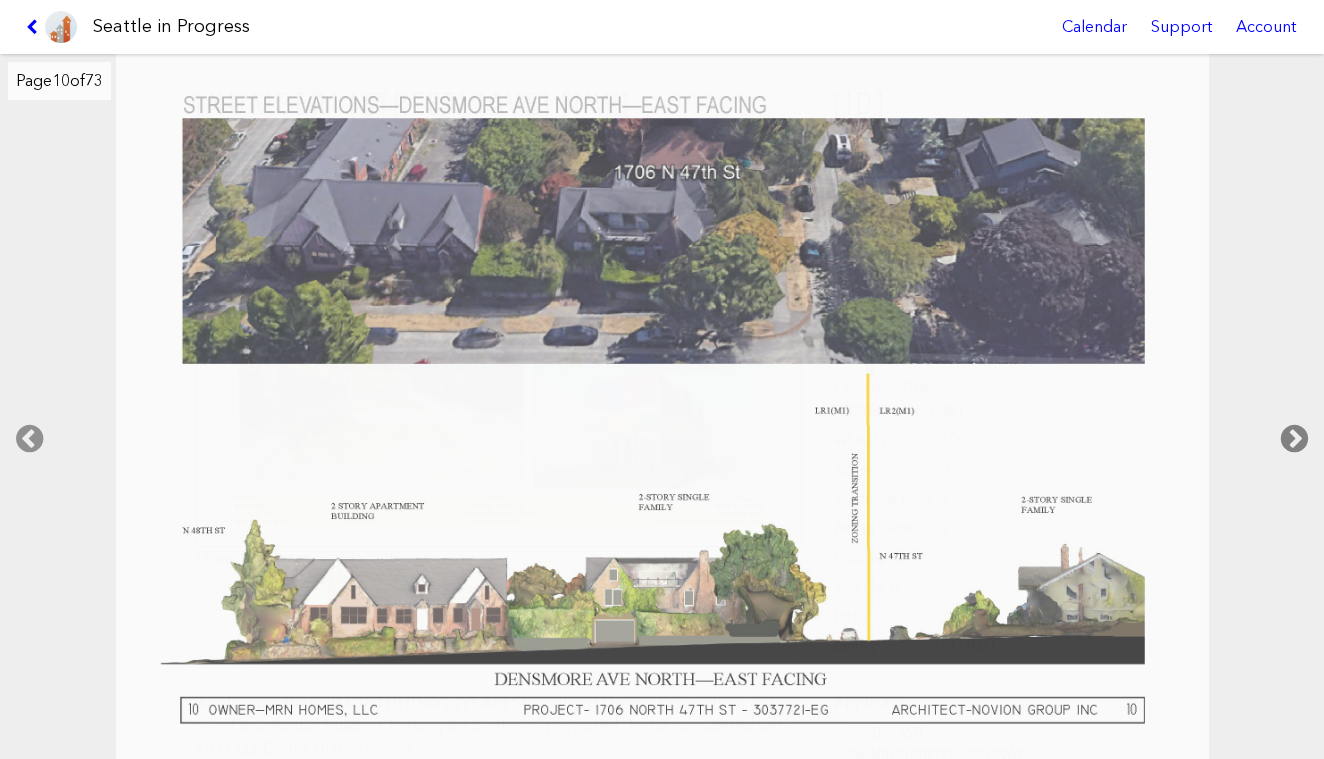 click at bounding box center [1294, 439] 